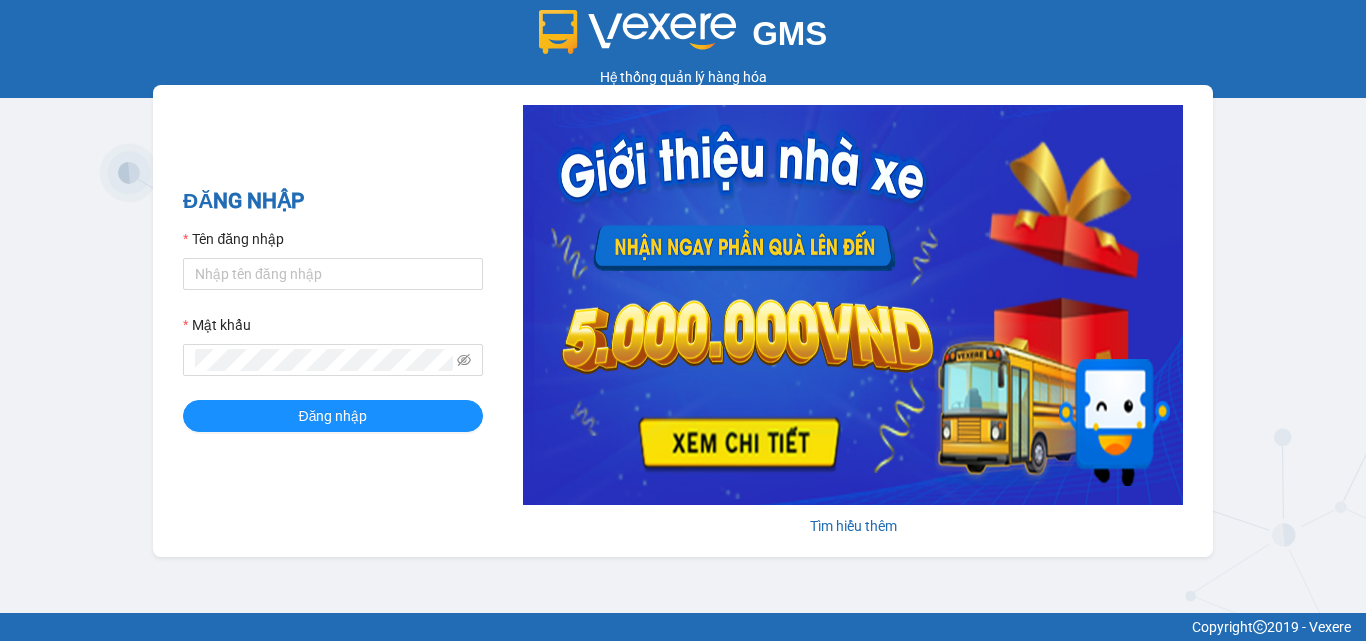scroll, scrollTop: 0, scrollLeft: 0, axis: both 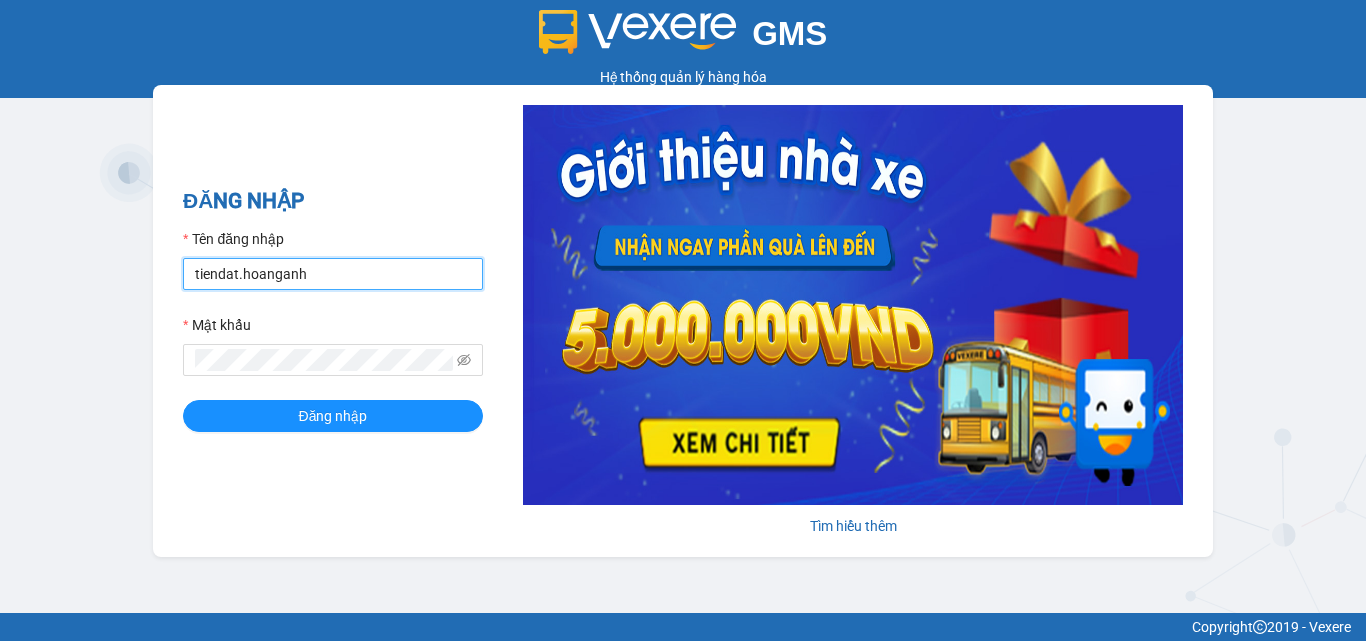 click on "tiendat.hoanganh" at bounding box center [333, 274] 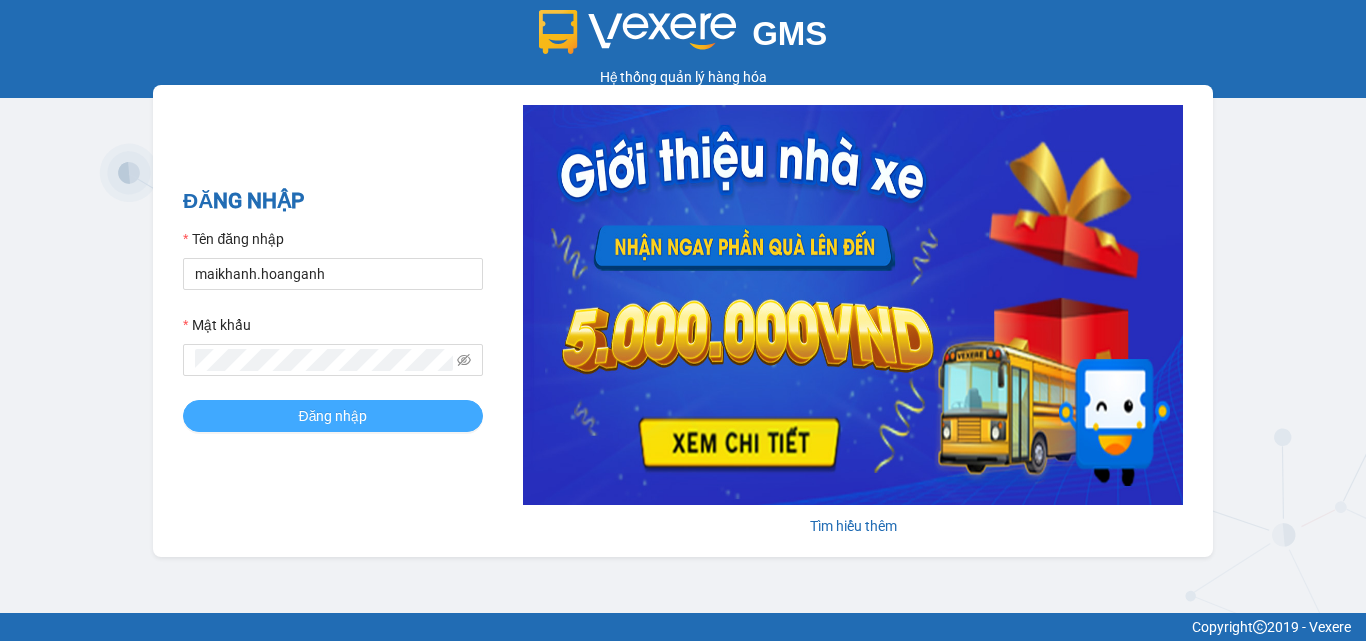 click on "Đăng nhập" at bounding box center [333, 416] 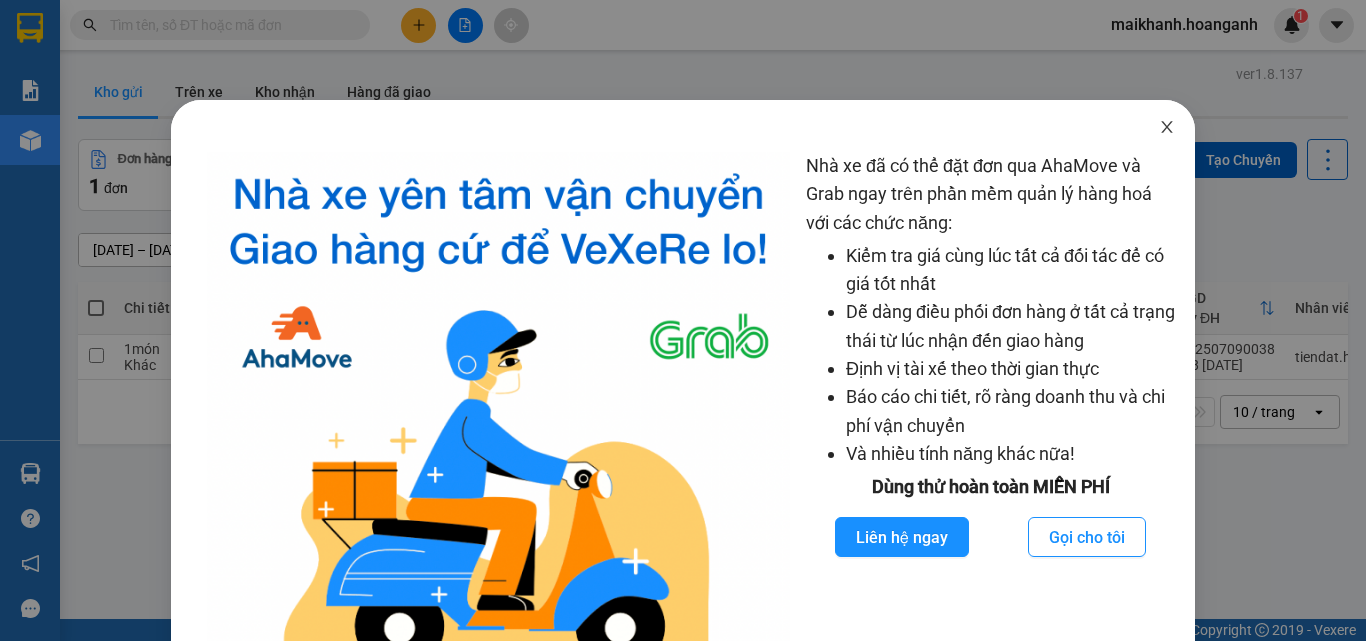 click 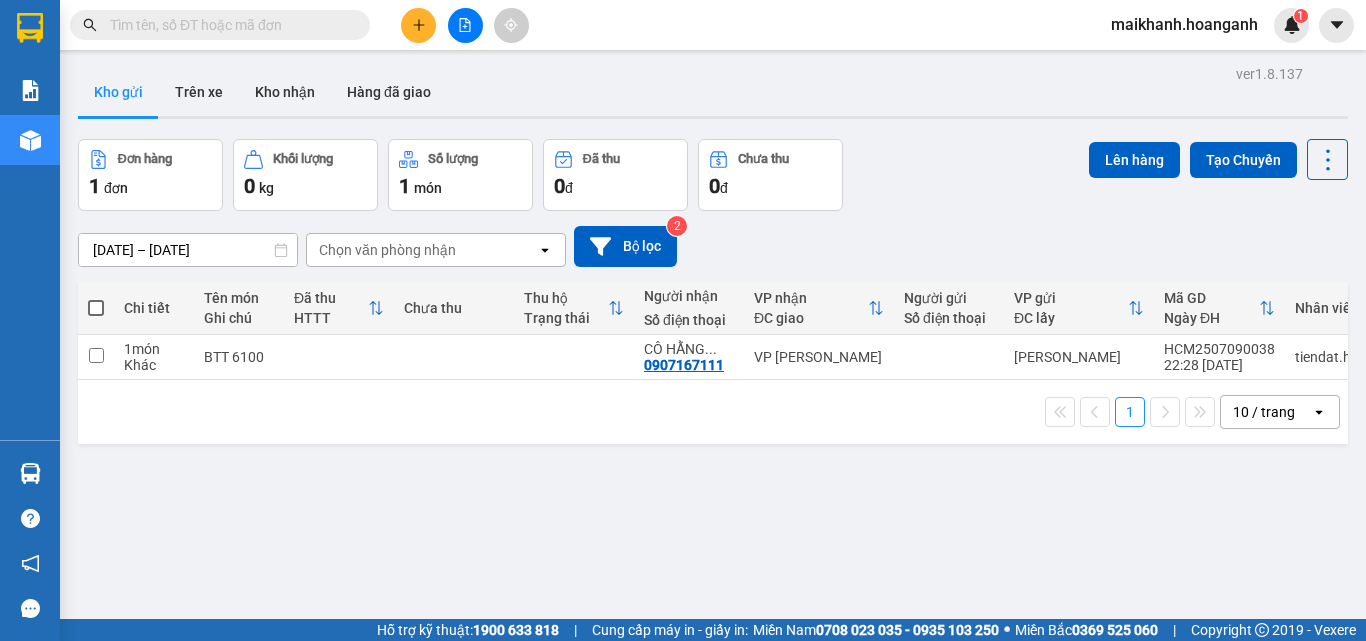 click at bounding box center (228, 25) 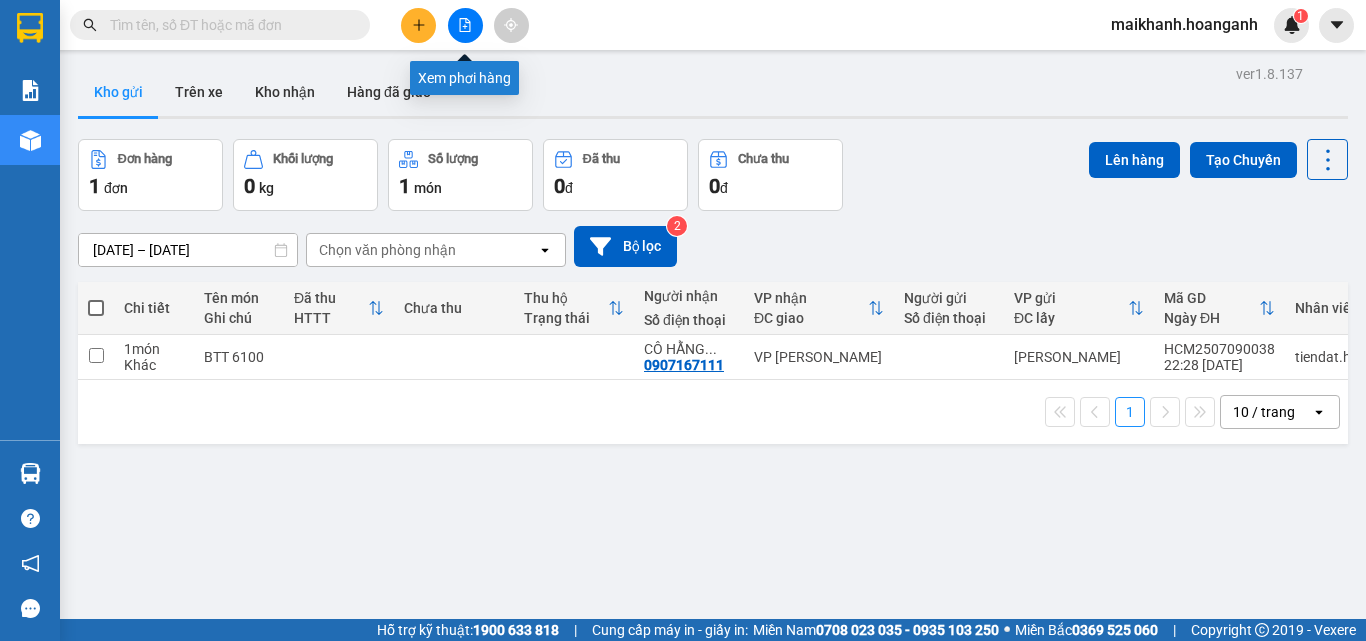 click 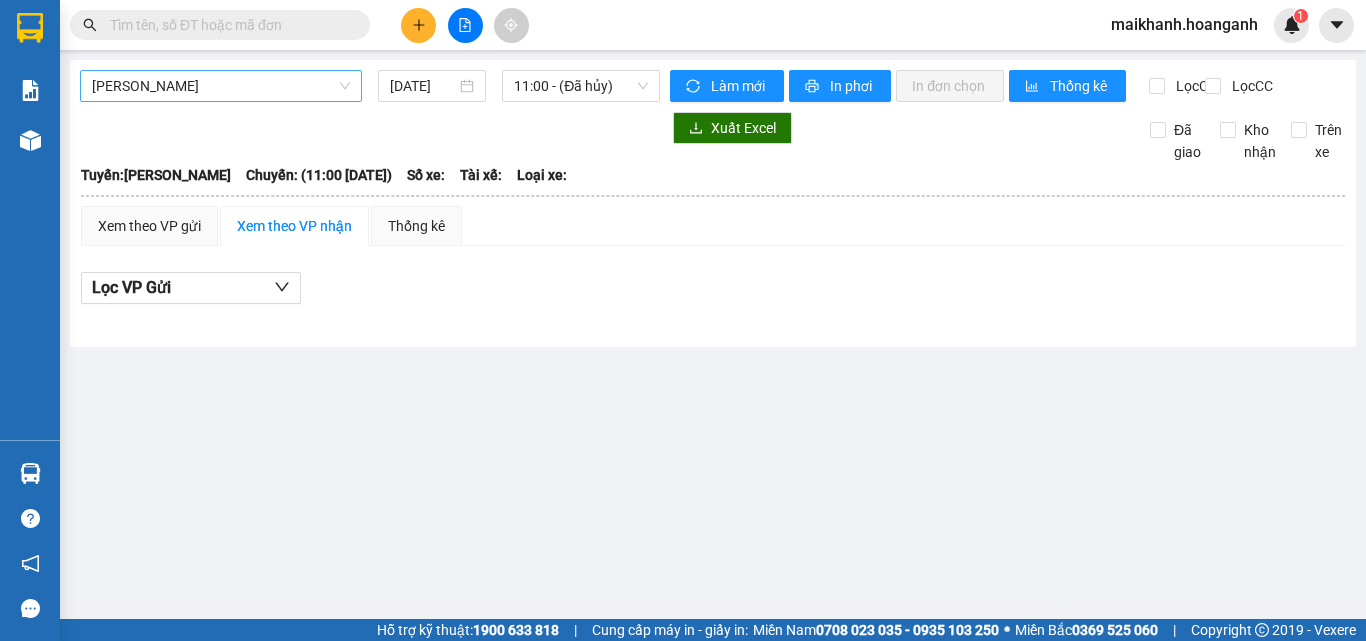 click on "[PERSON_NAME]" at bounding box center (221, 86) 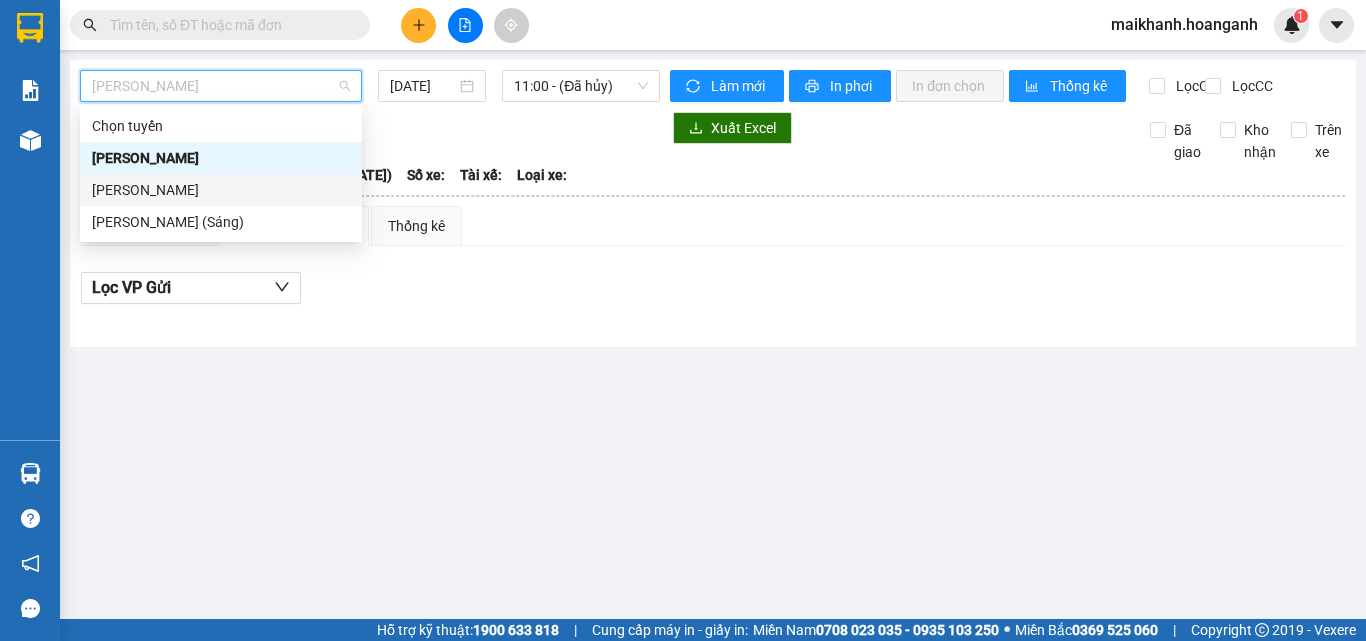 click on "[PERSON_NAME]" at bounding box center [221, 190] 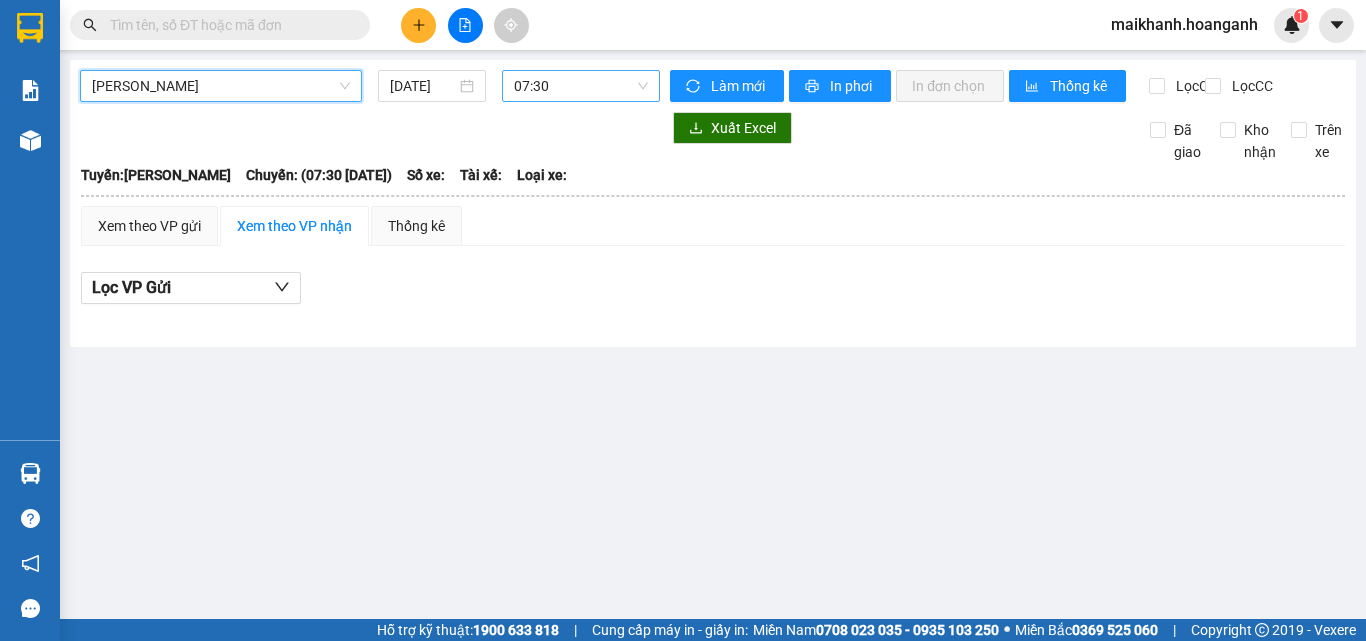 click on "07:30" at bounding box center [581, 86] 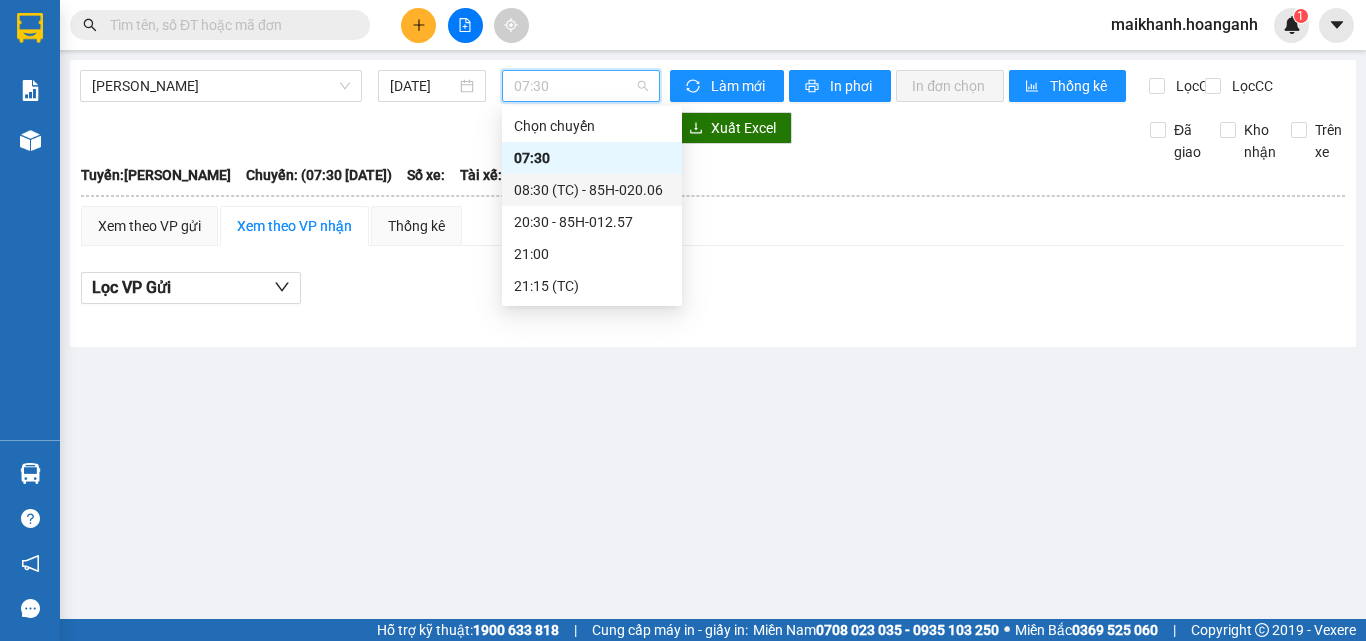 click on "08:30   (TC)   - 85H-020.06" at bounding box center (592, 190) 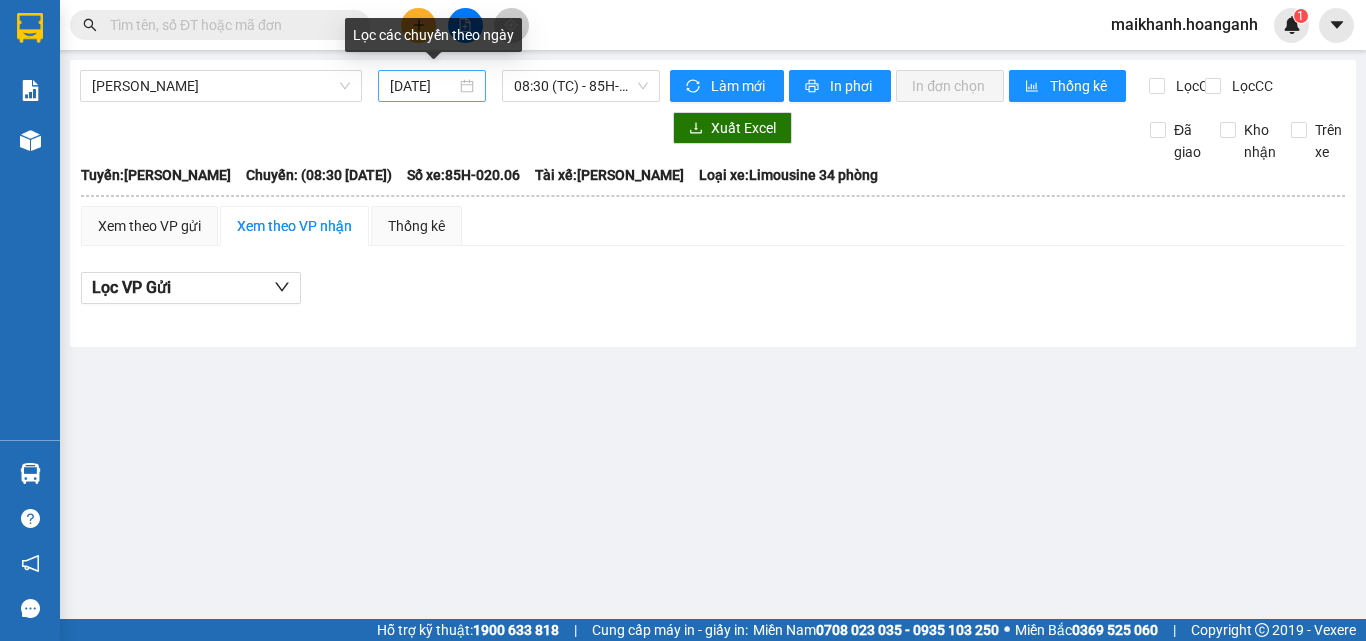 click on "[DATE]" at bounding box center (432, 86) 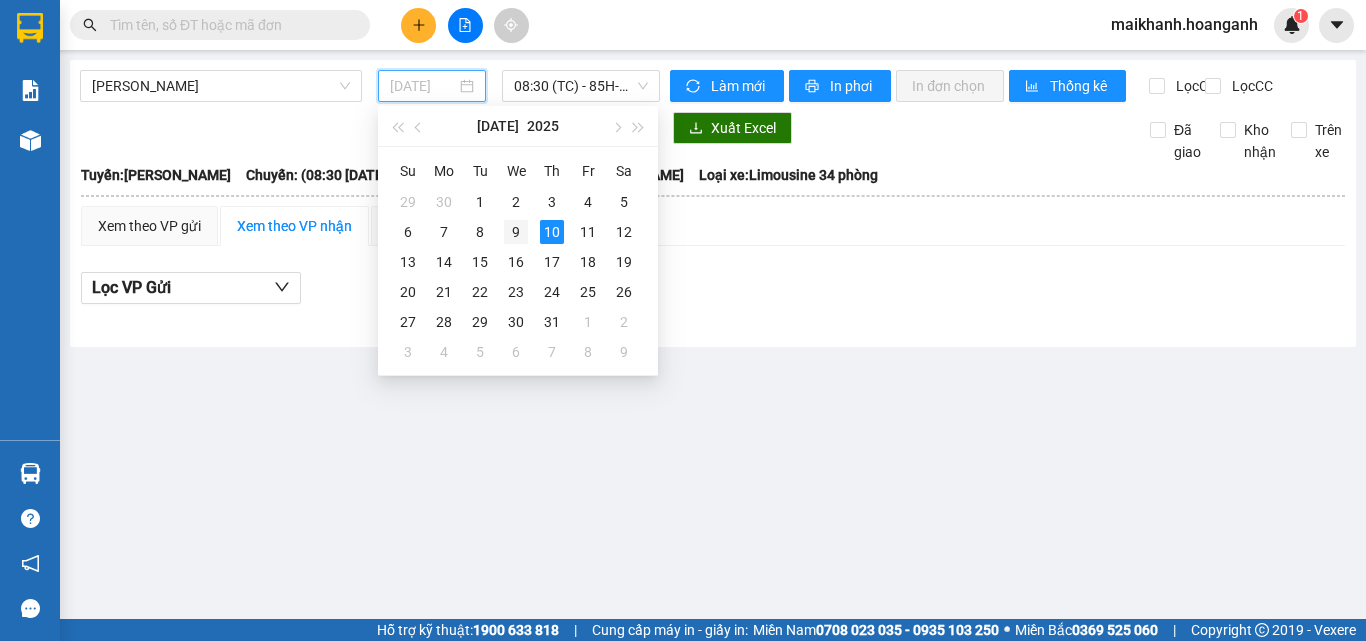 click on "9" at bounding box center (516, 232) 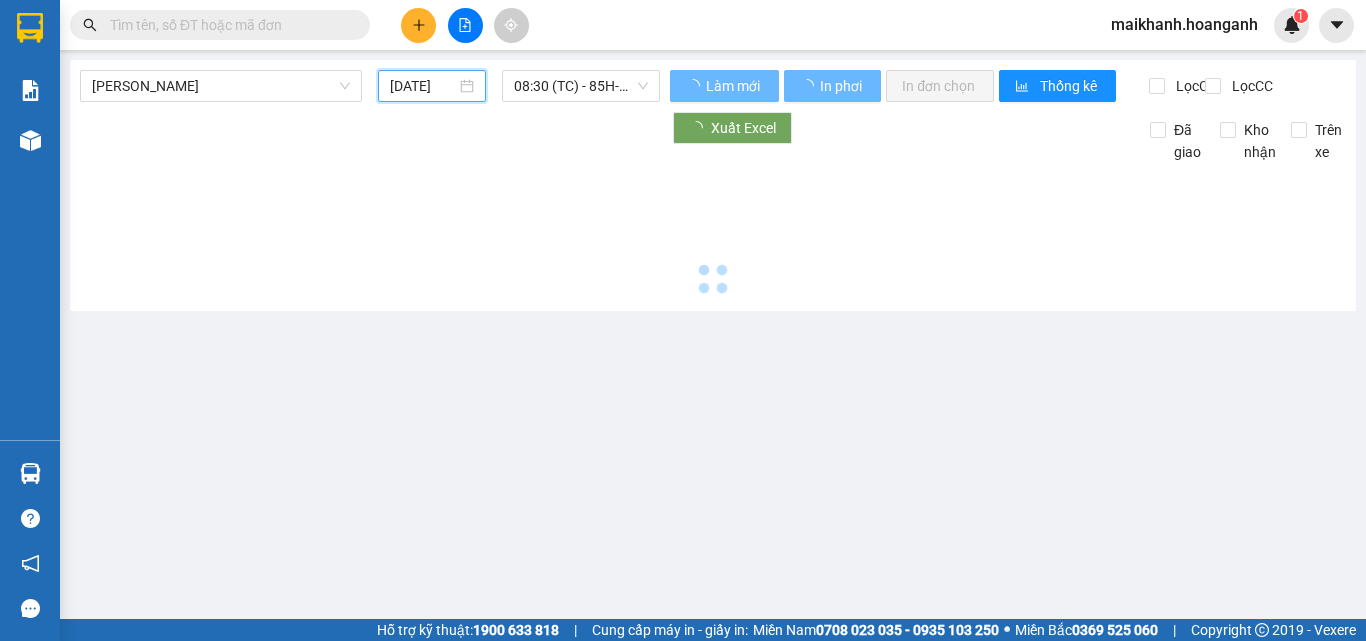 type on "[DATE]" 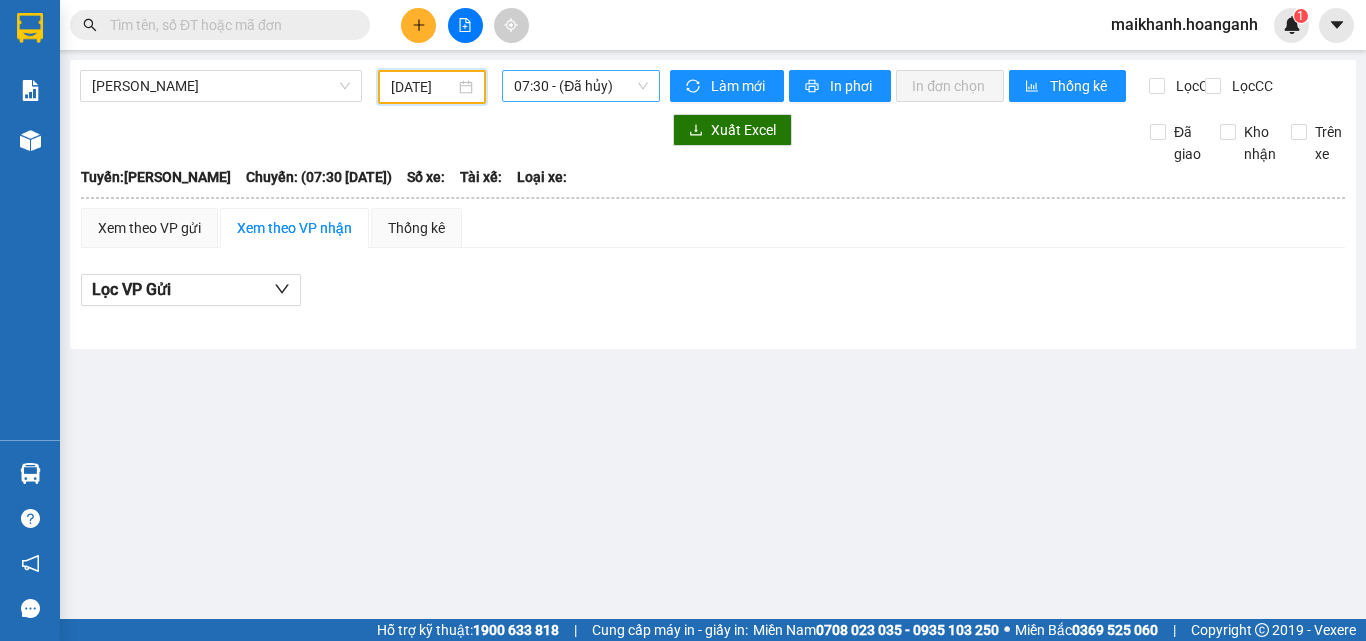 click on "07:30     - (Đã hủy)" at bounding box center [581, 86] 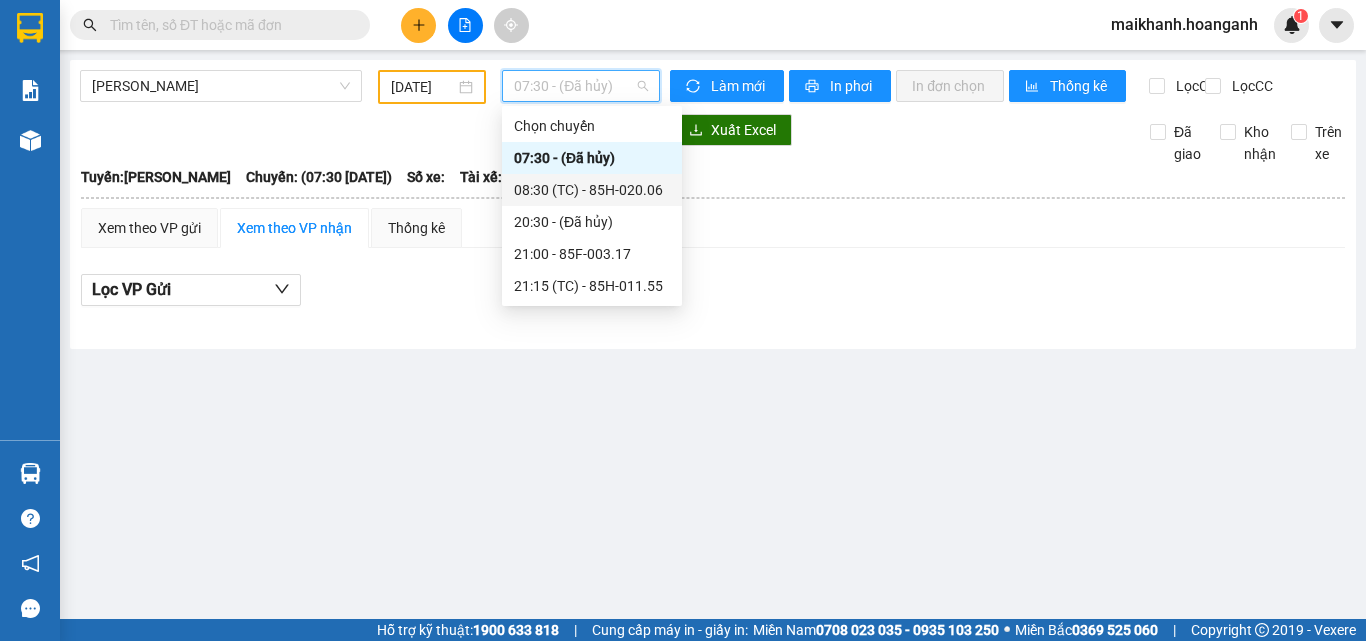 click on "08:30   (TC)   - 85H-020.06" at bounding box center [592, 190] 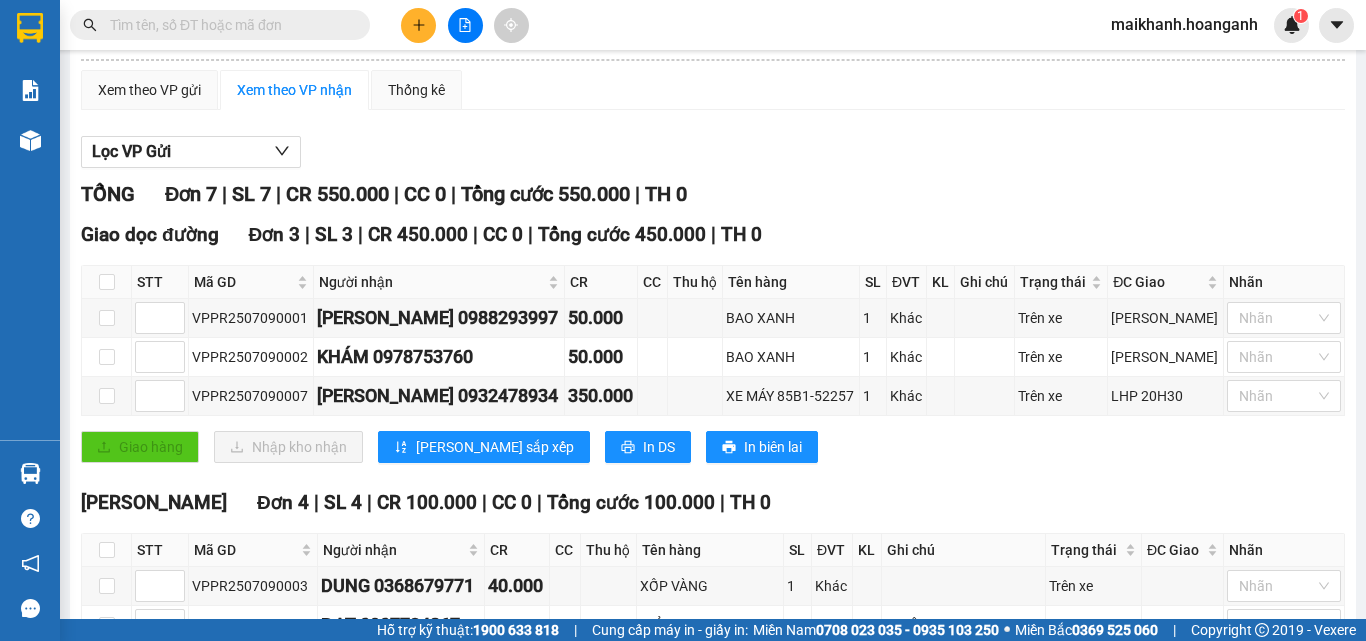 scroll, scrollTop: 146, scrollLeft: 0, axis: vertical 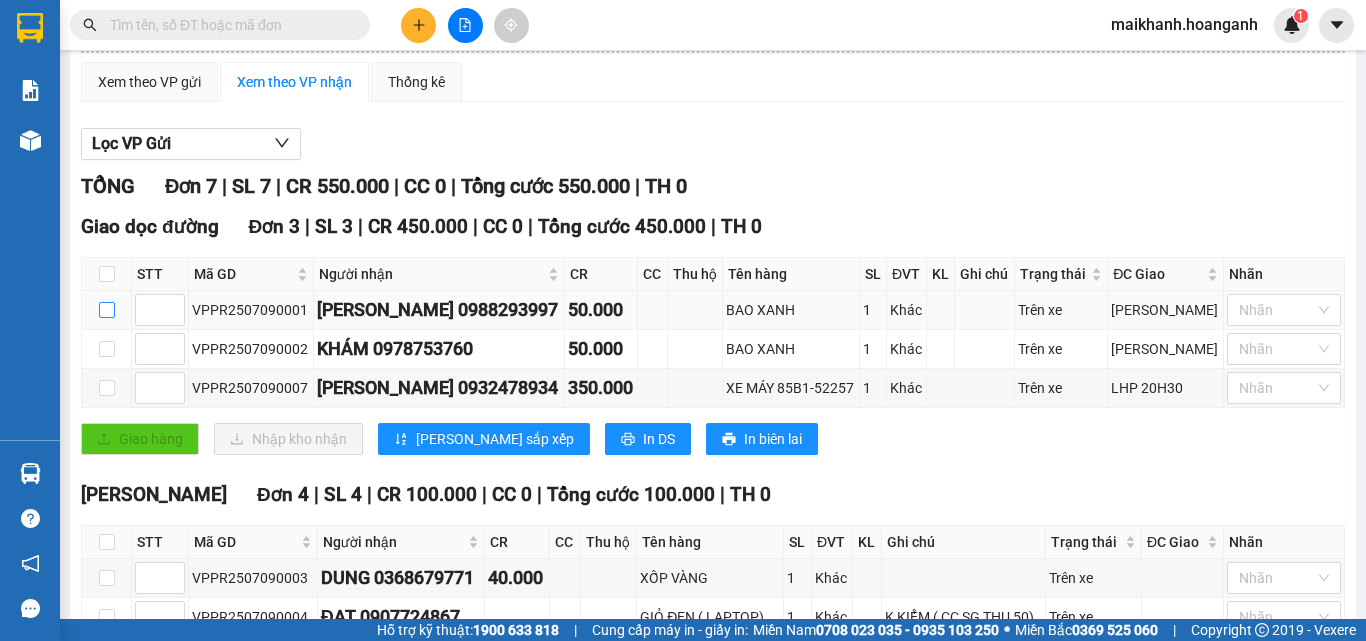 click at bounding box center [107, 310] 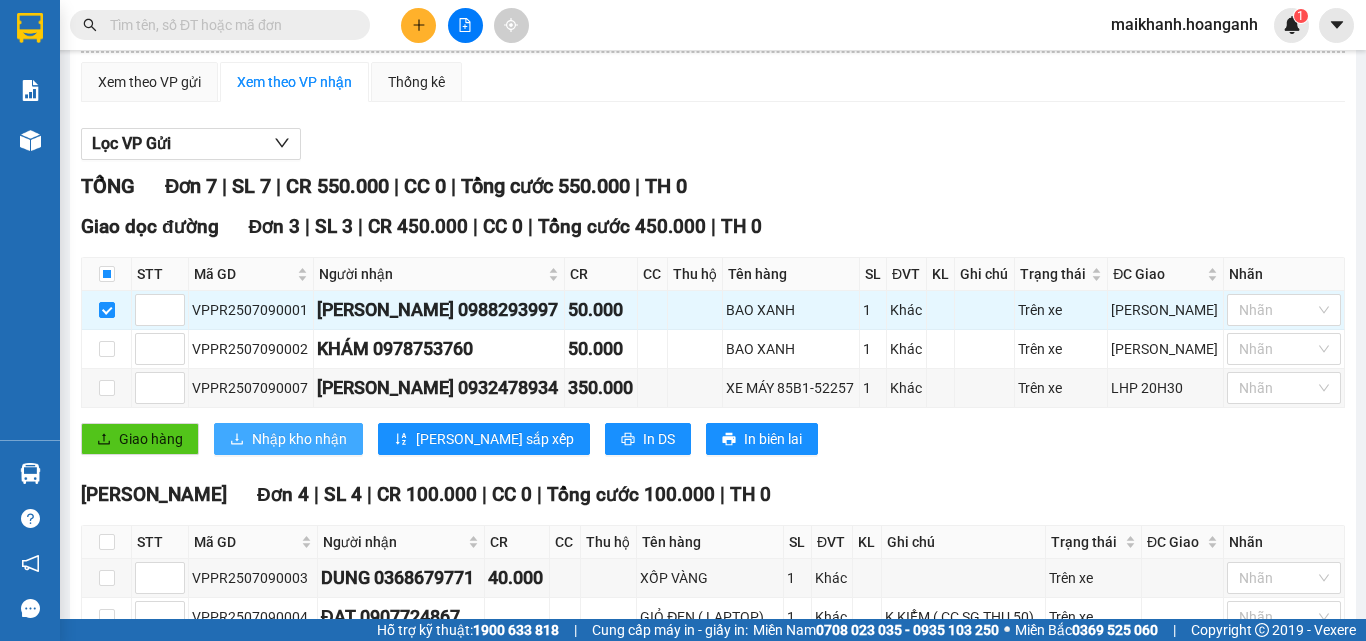 click on "Nhập kho nhận" at bounding box center (299, 439) 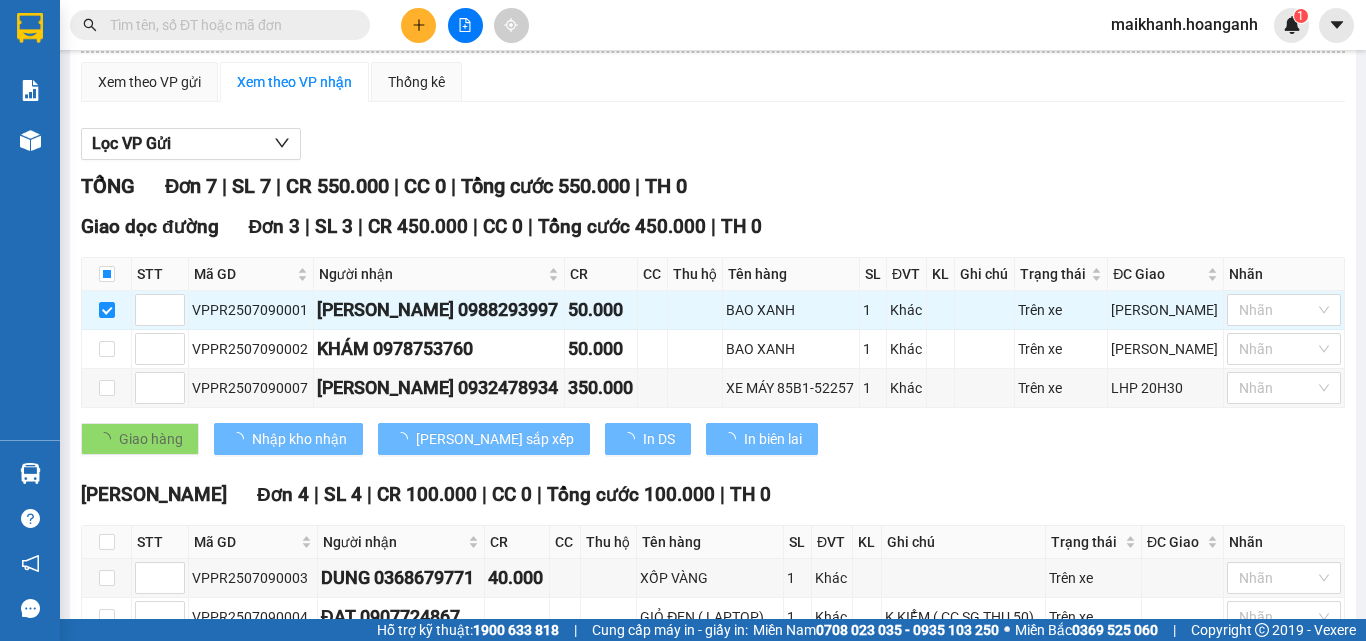 checkbox on "false" 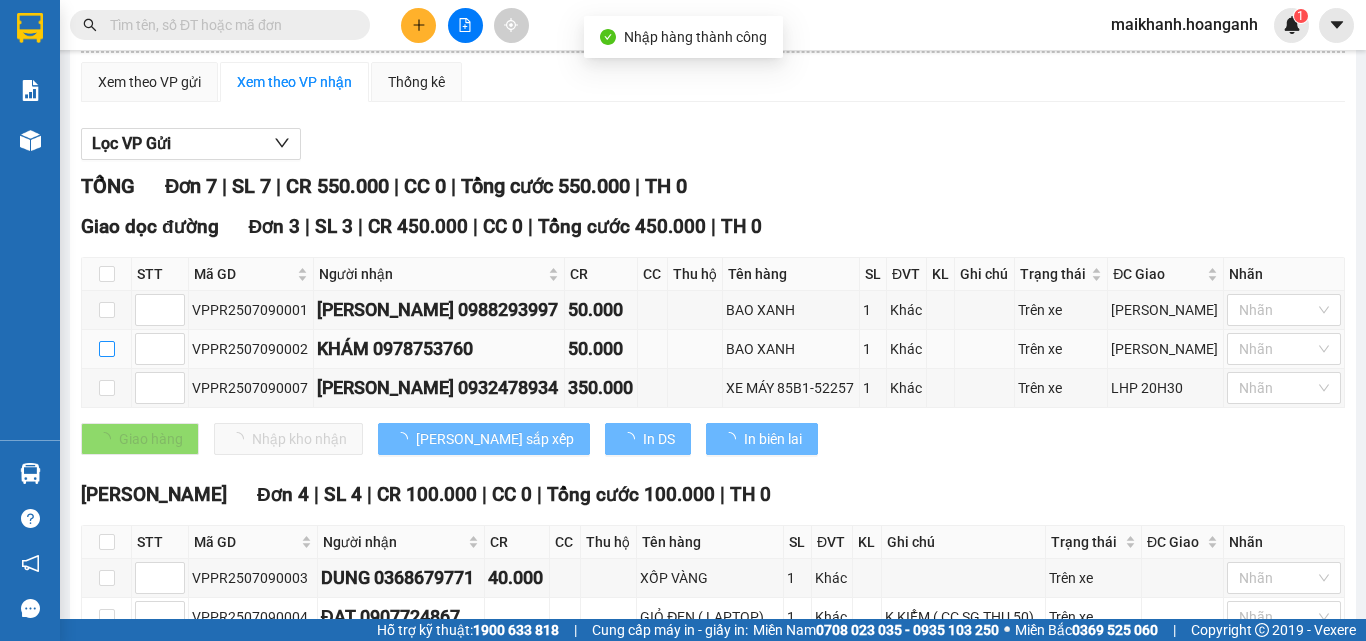 click at bounding box center (107, 349) 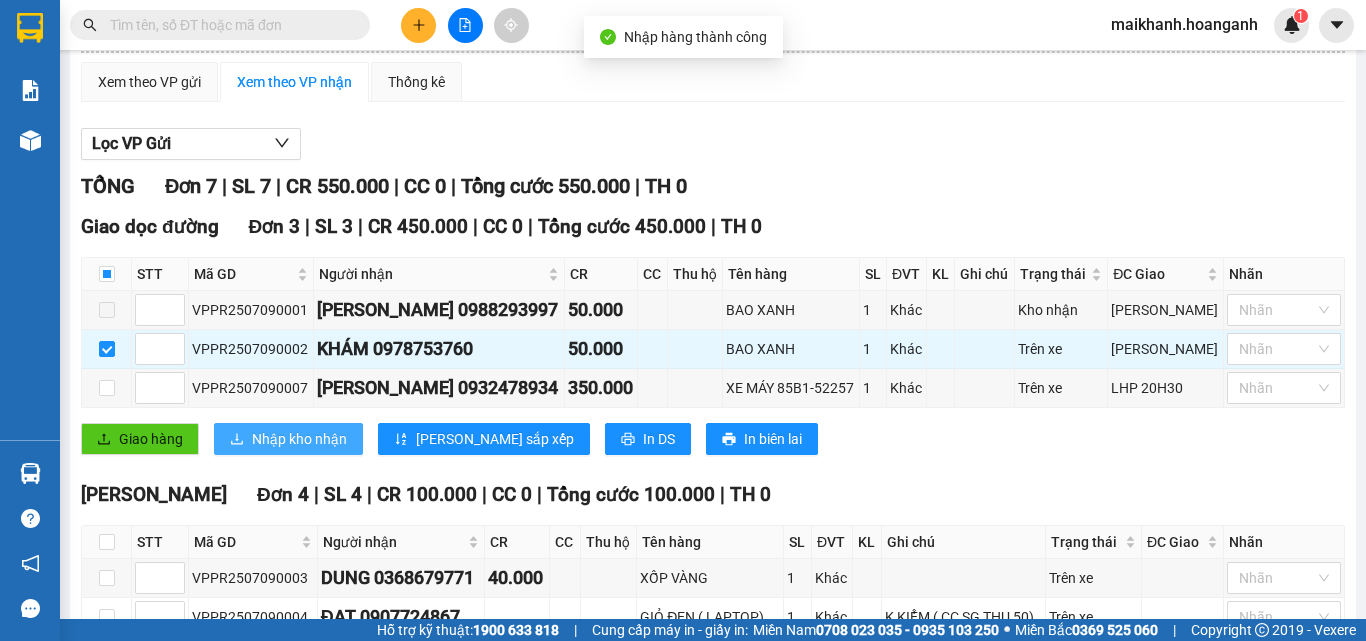 click on "Nhập kho nhận" at bounding box center (299, 439) 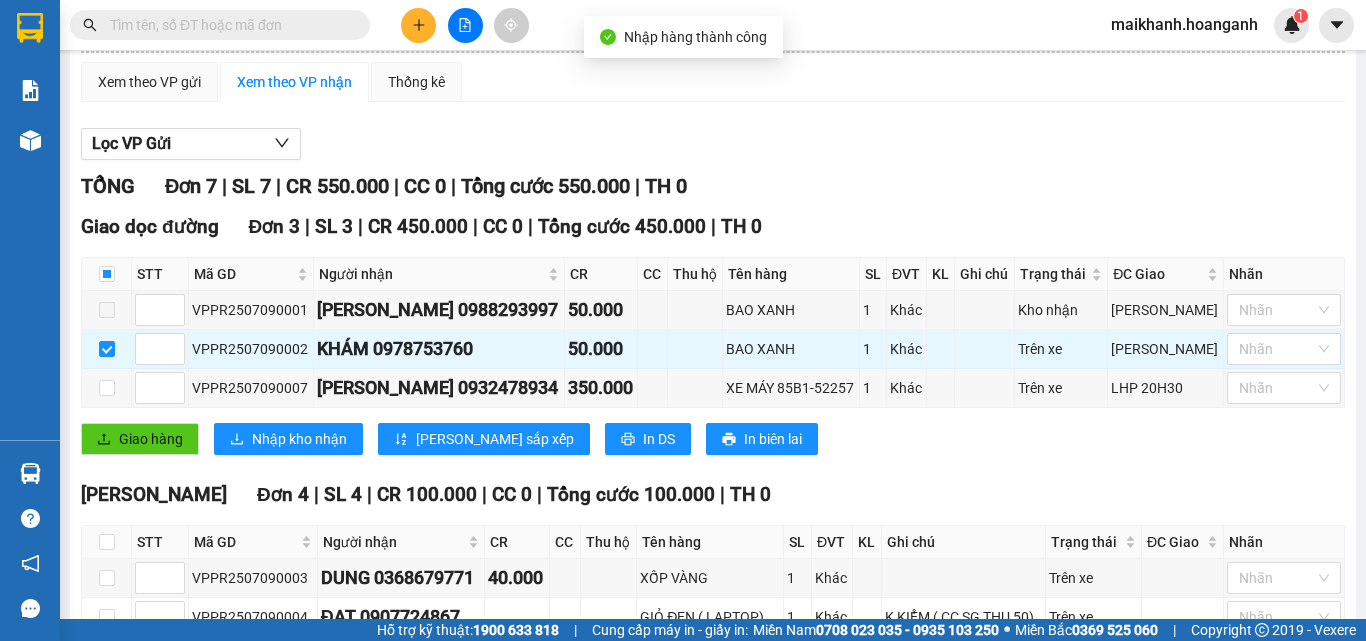 checkbox on "false" 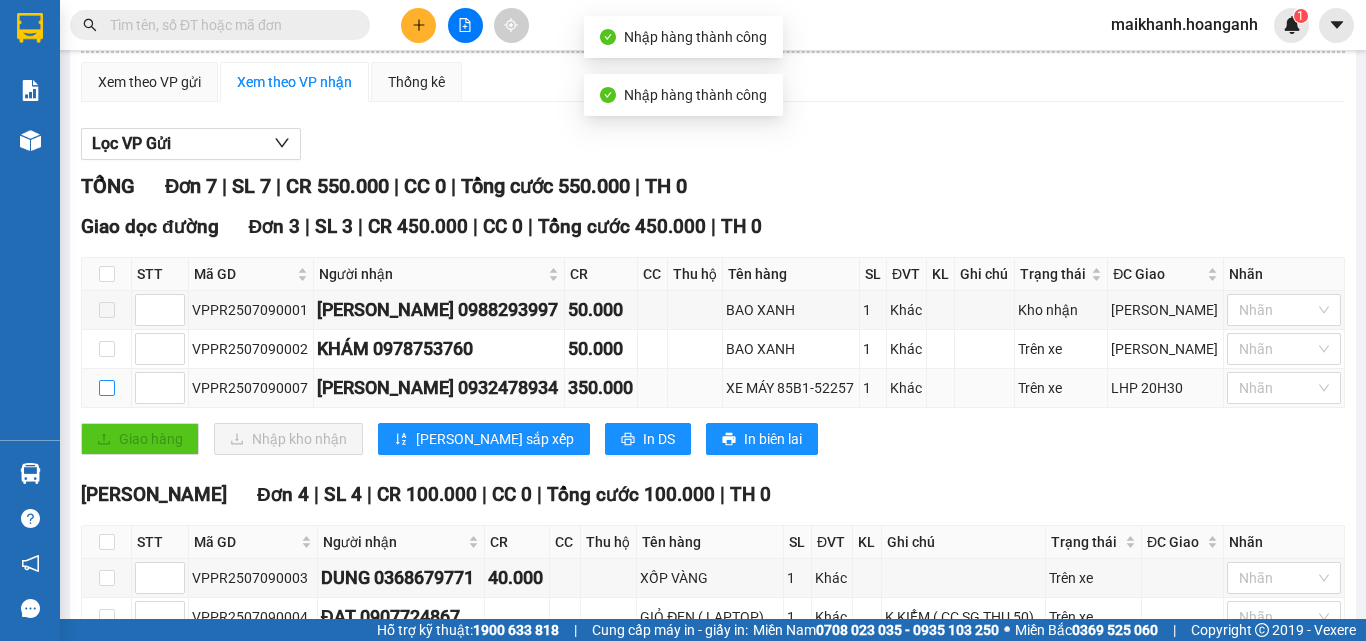 click at bounding box center (107, 388) 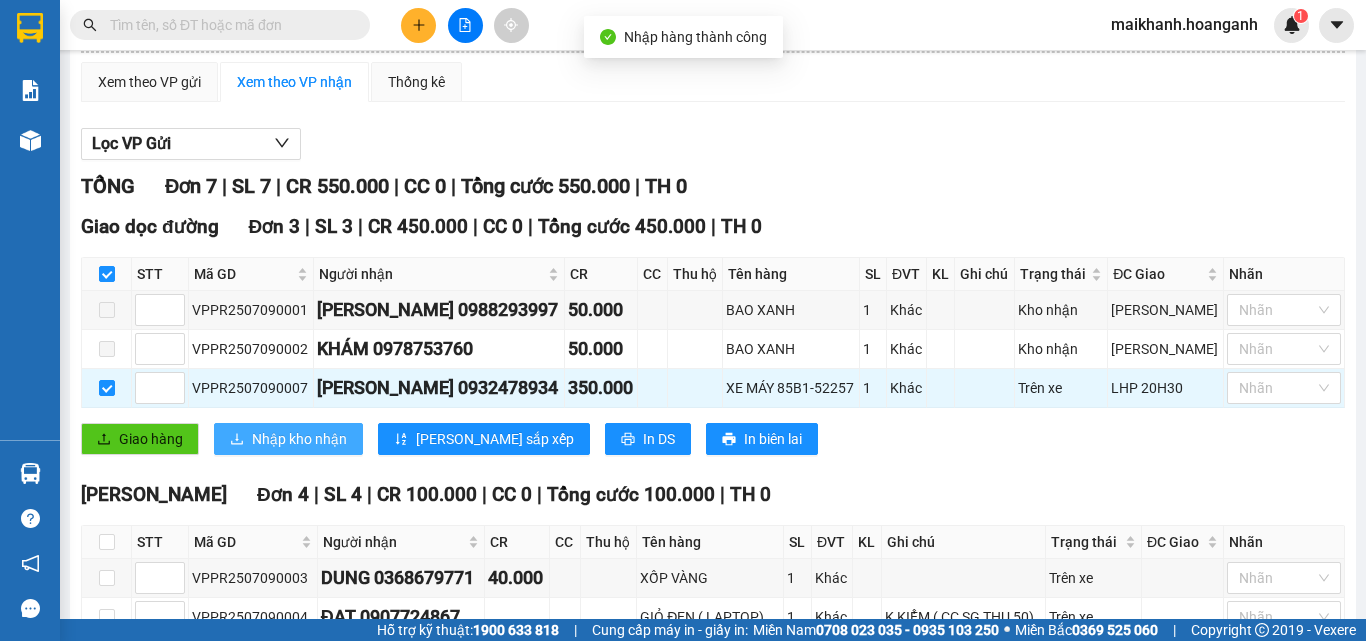 click on "Nhập kho nhận" at bounding box center (299, 439) 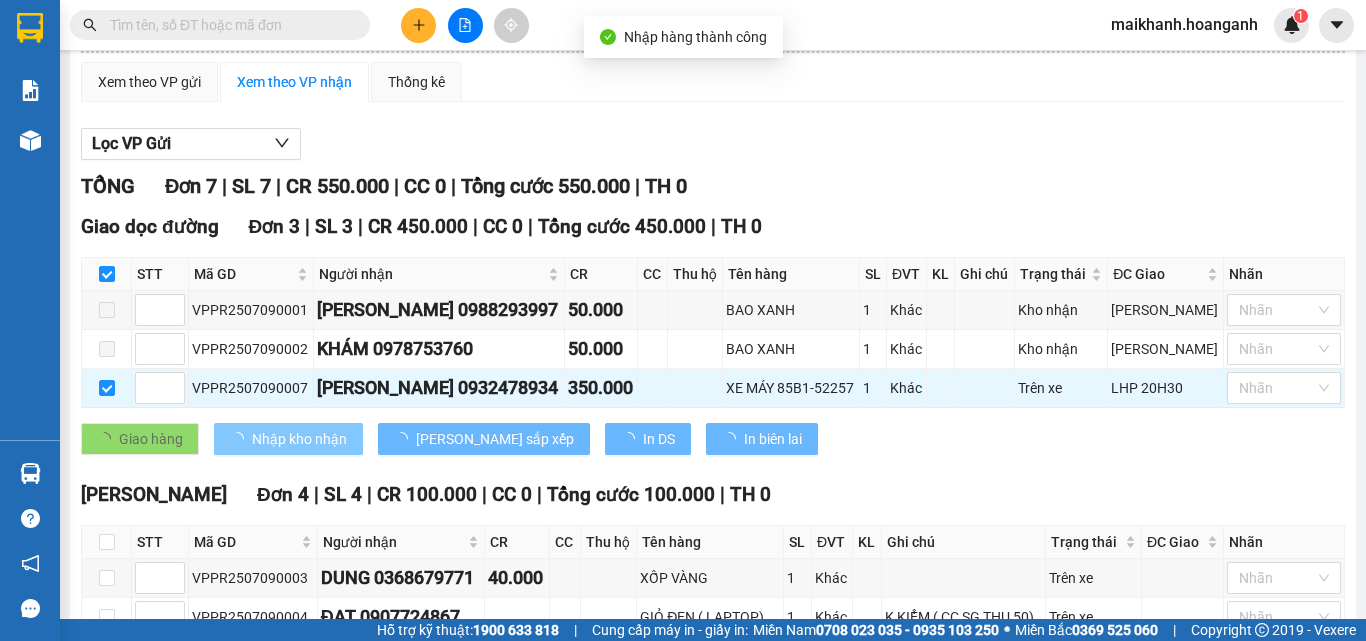 checkbox on "false" 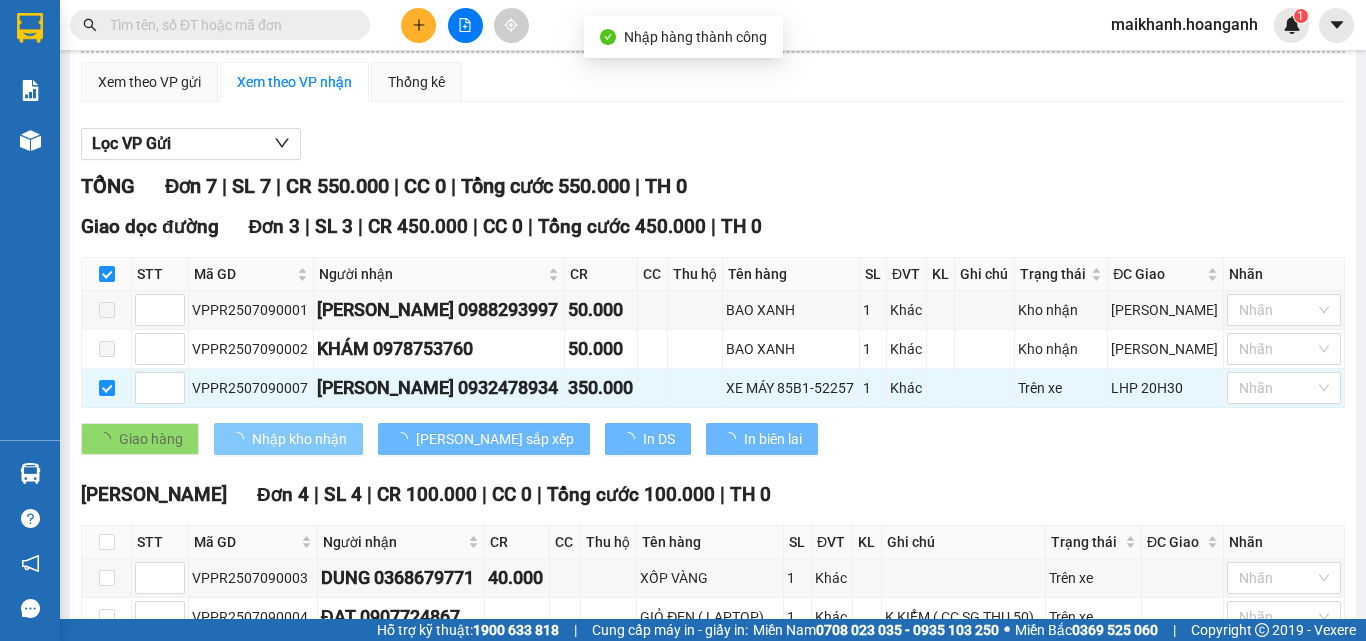checkbox on "false" 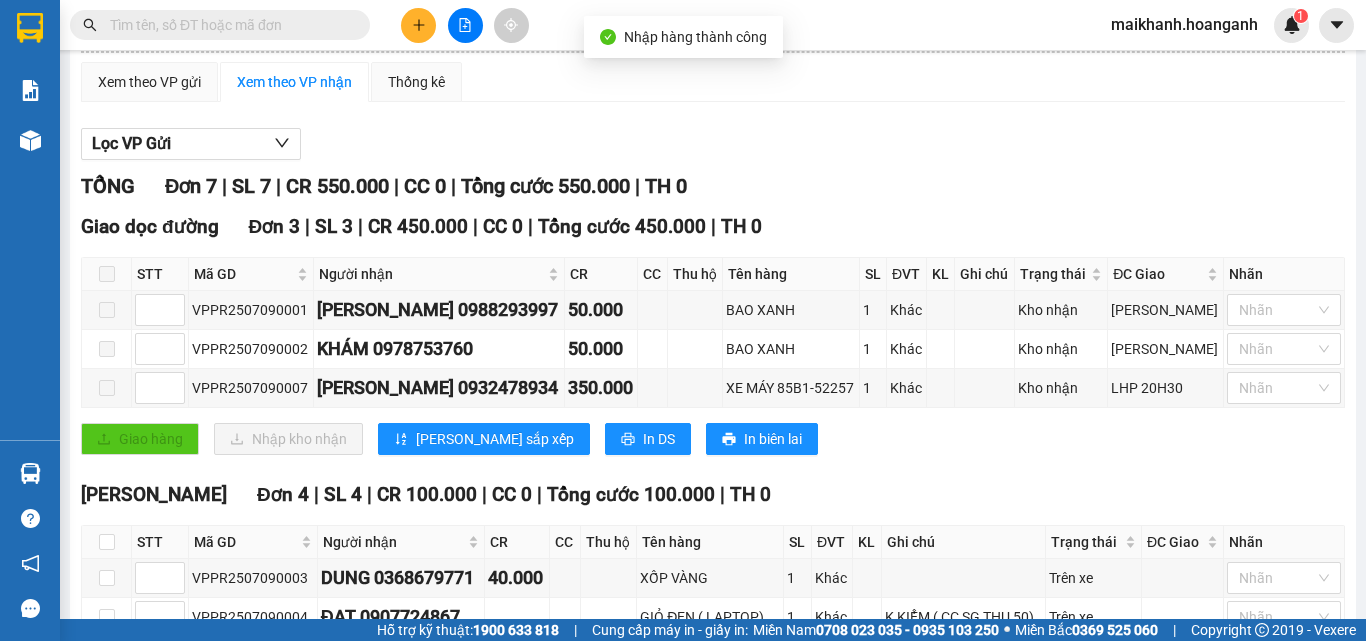 scroll, scrollTop: 360, scrollLeft: 0, axis: vertical 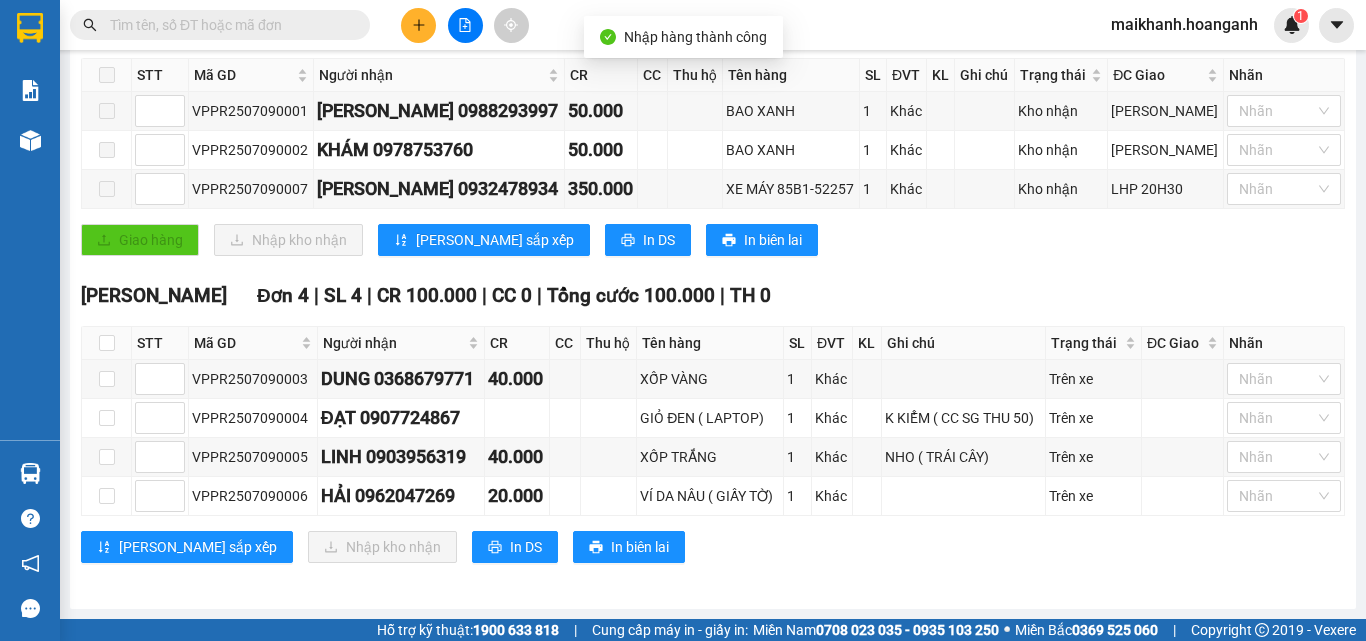 click at bounding box center [107, 343] 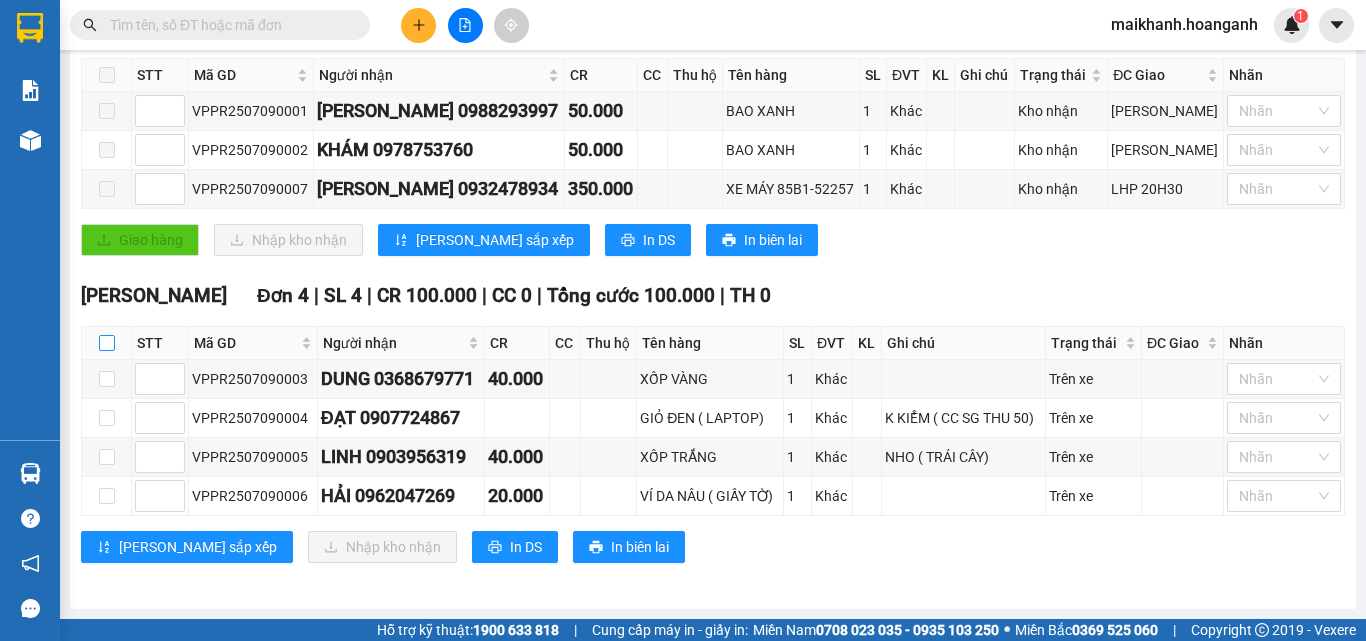 click at bounding box center (107, 343) 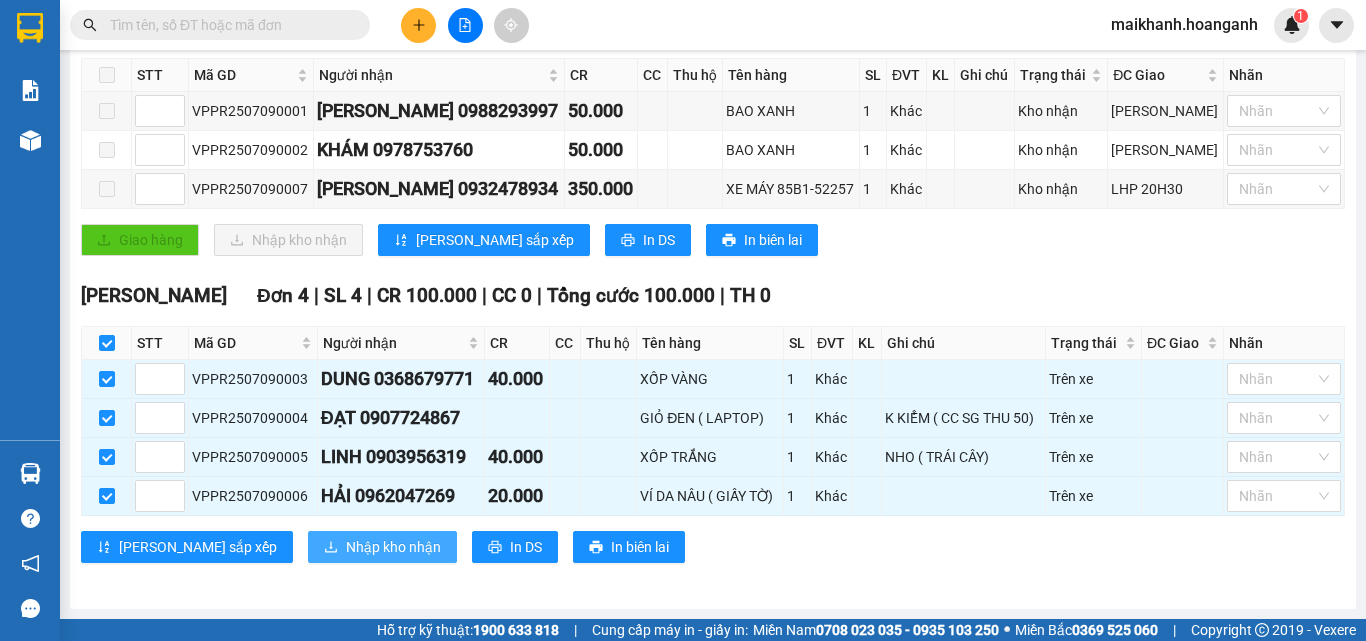 click on "Nhập kho nhận" at bounding box center (393, 547) 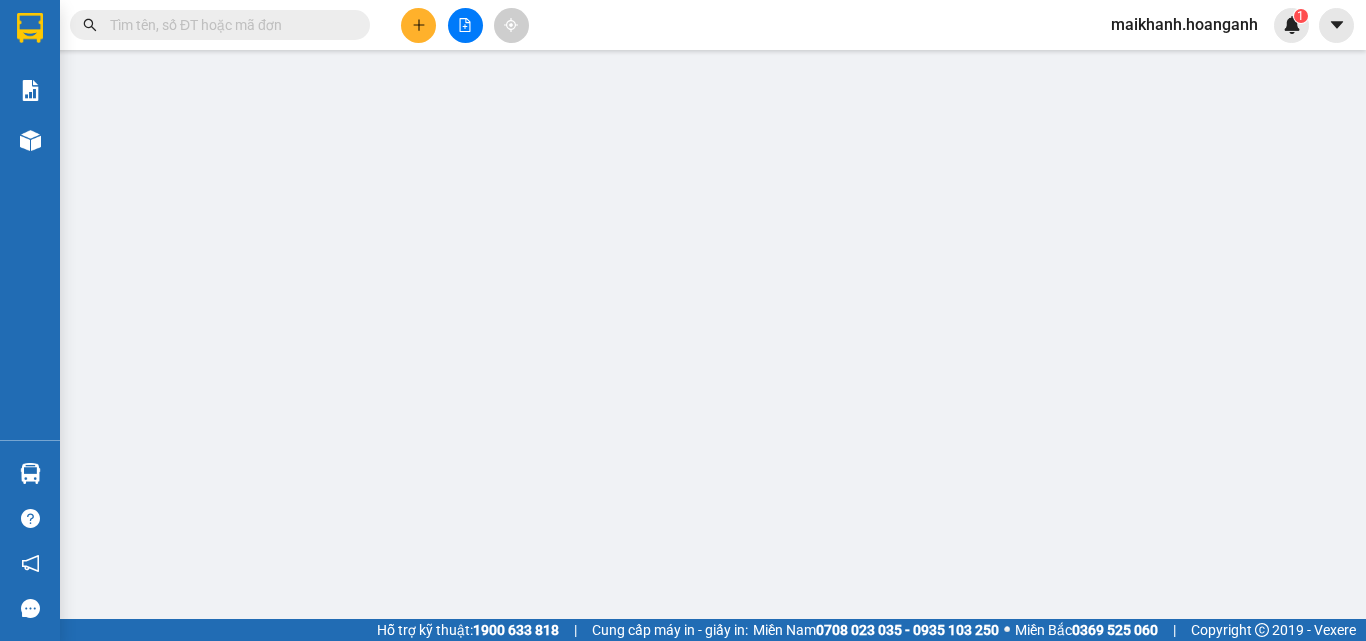 scroll, scrollTop: 0, scrollLeft: 0, axis: both 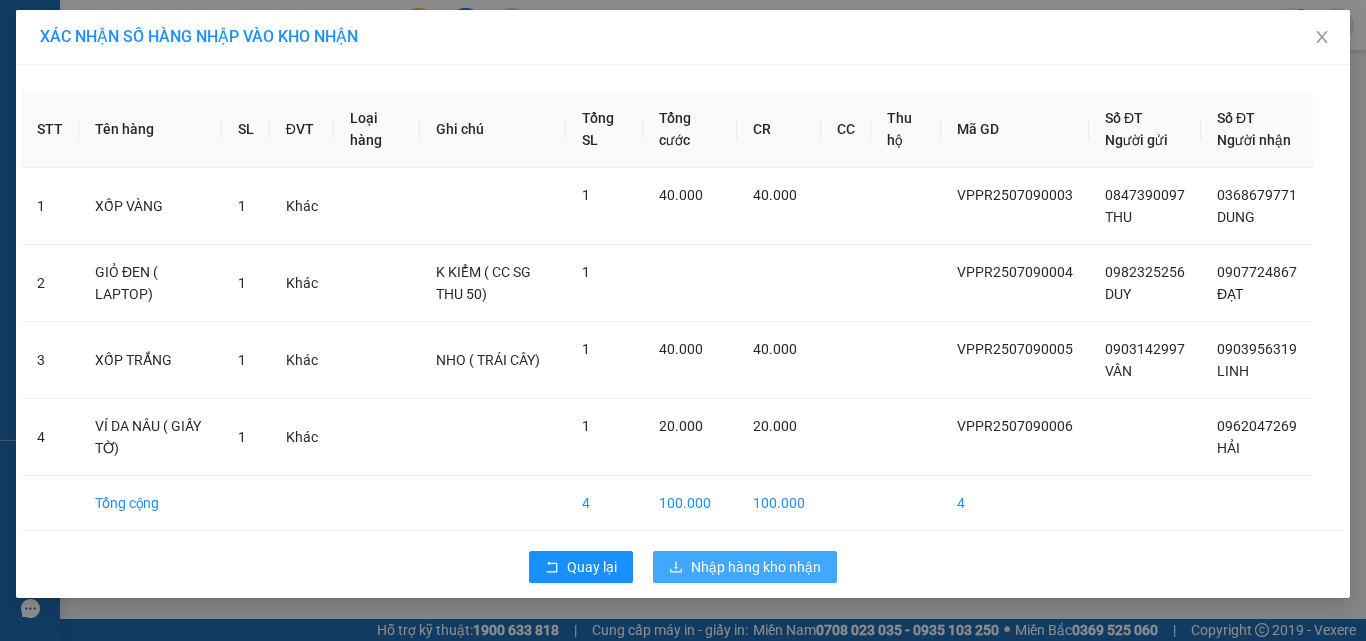 click on "Nhập hàng kho nhận" at bounding box center (756, 567) 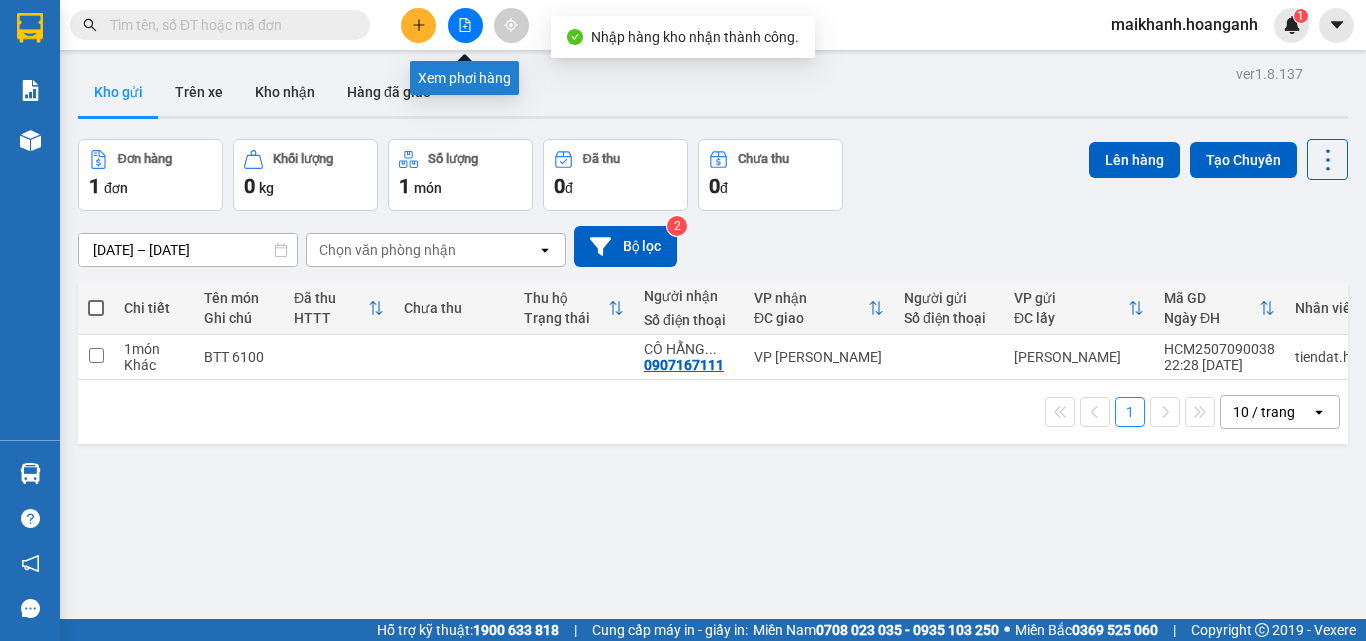 click 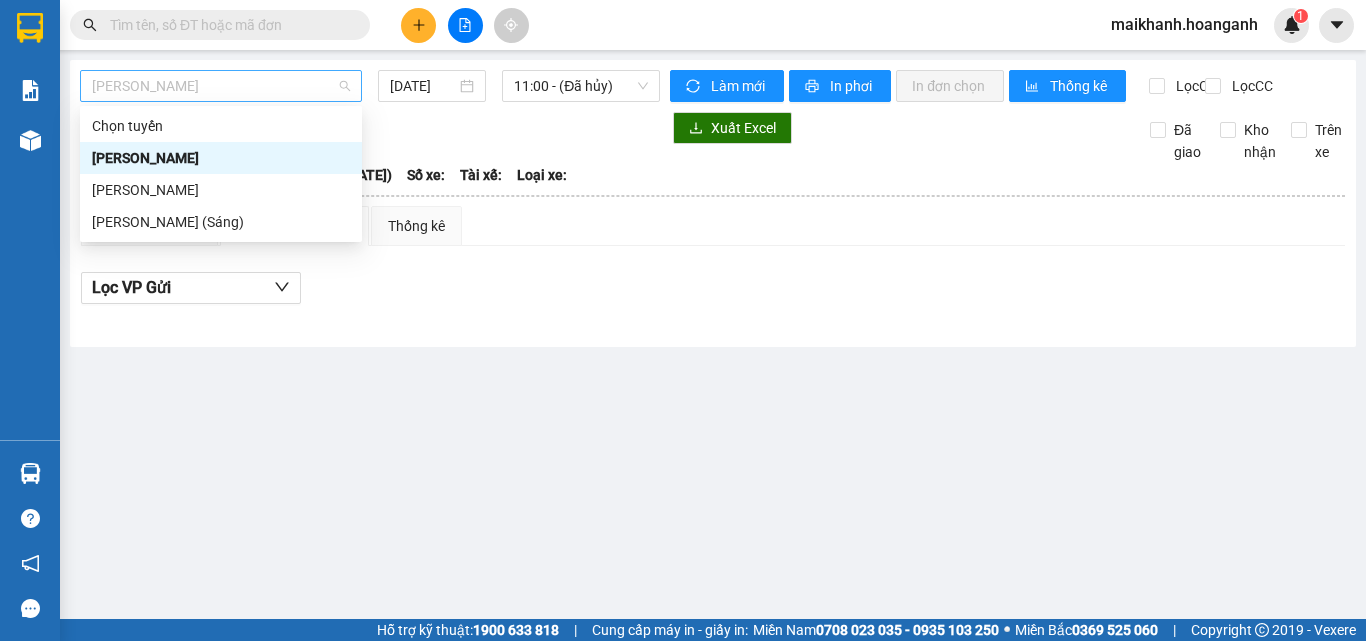 click on "[PERSON_NAME]" at bounding box center (221, 86) 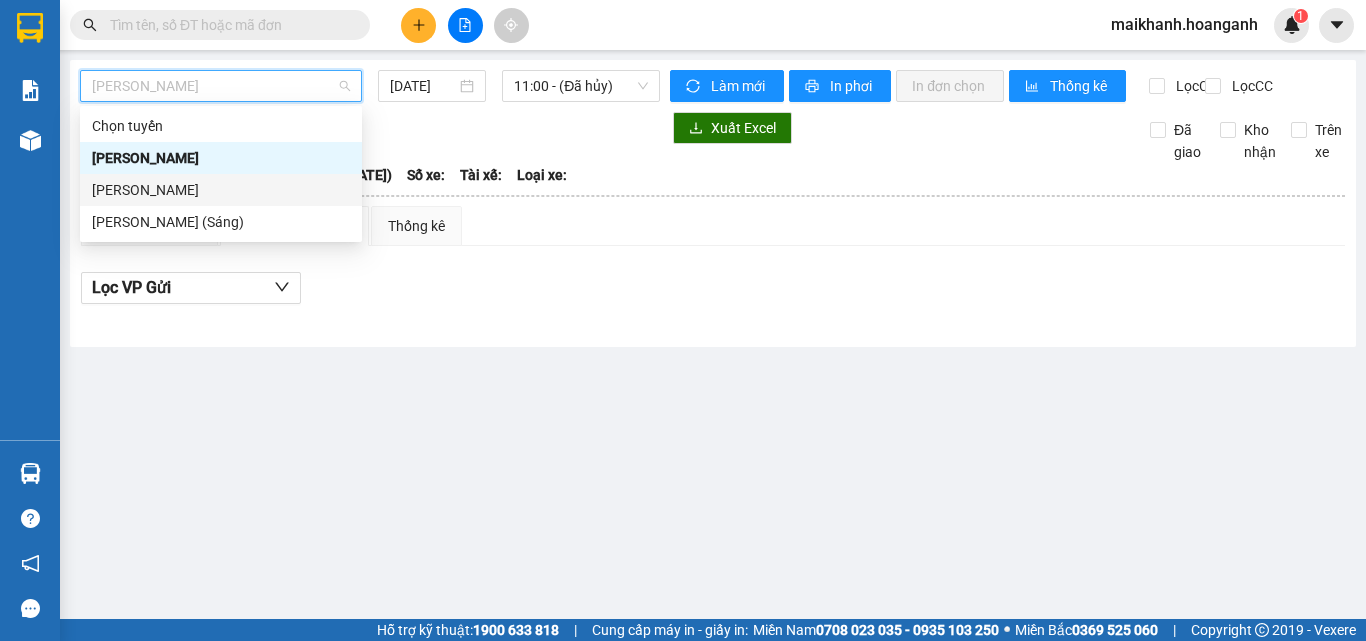 click on "[PERSON_NAME]" at bounding box center [221, 190] 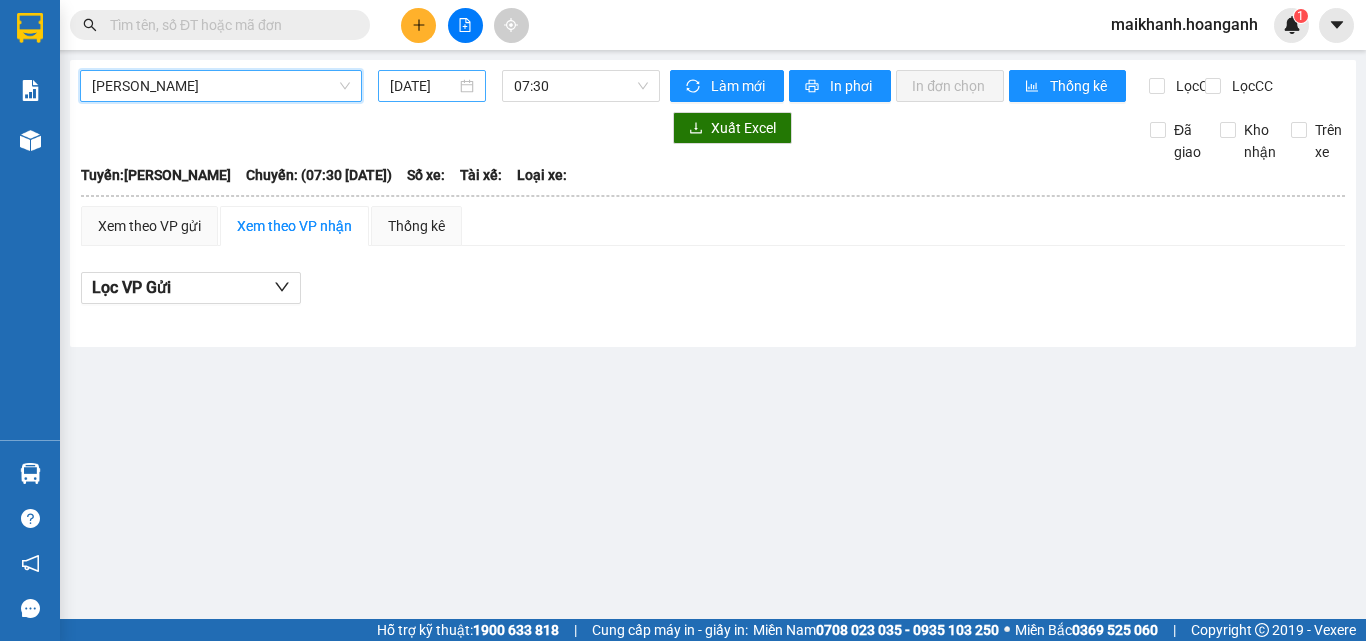 click on "[DATE]" at bounding box center [423, 86] 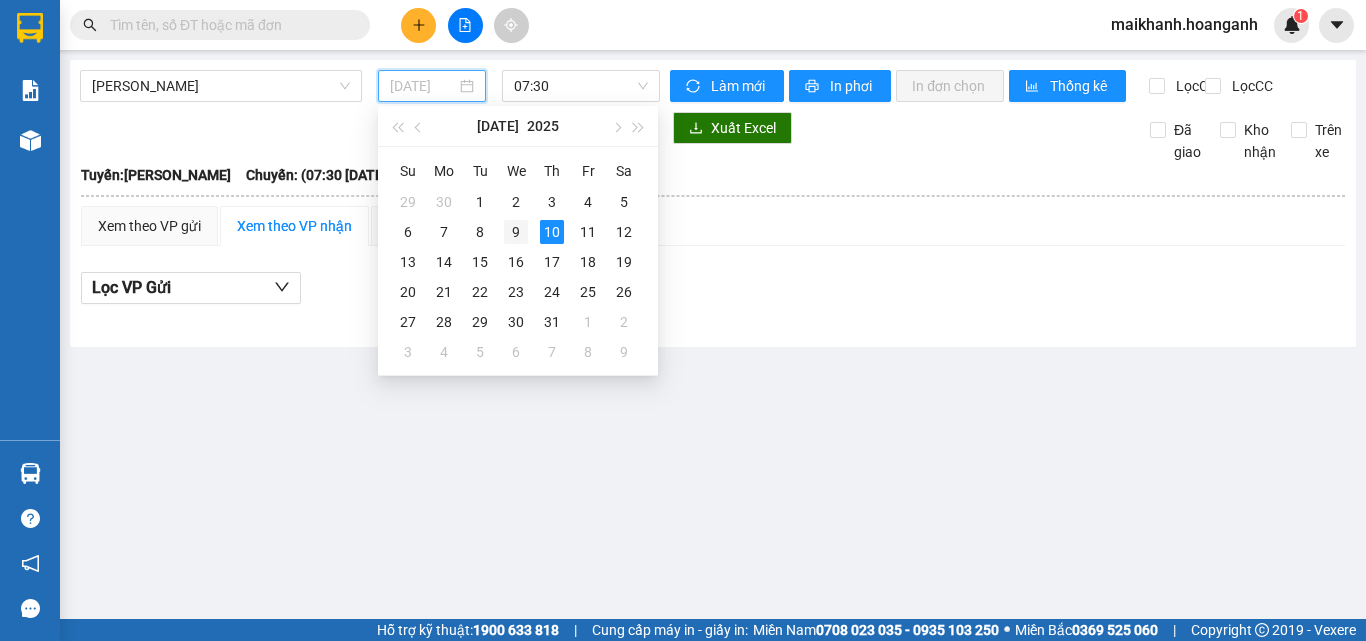 click on "9" at bounding box center (516, 232) 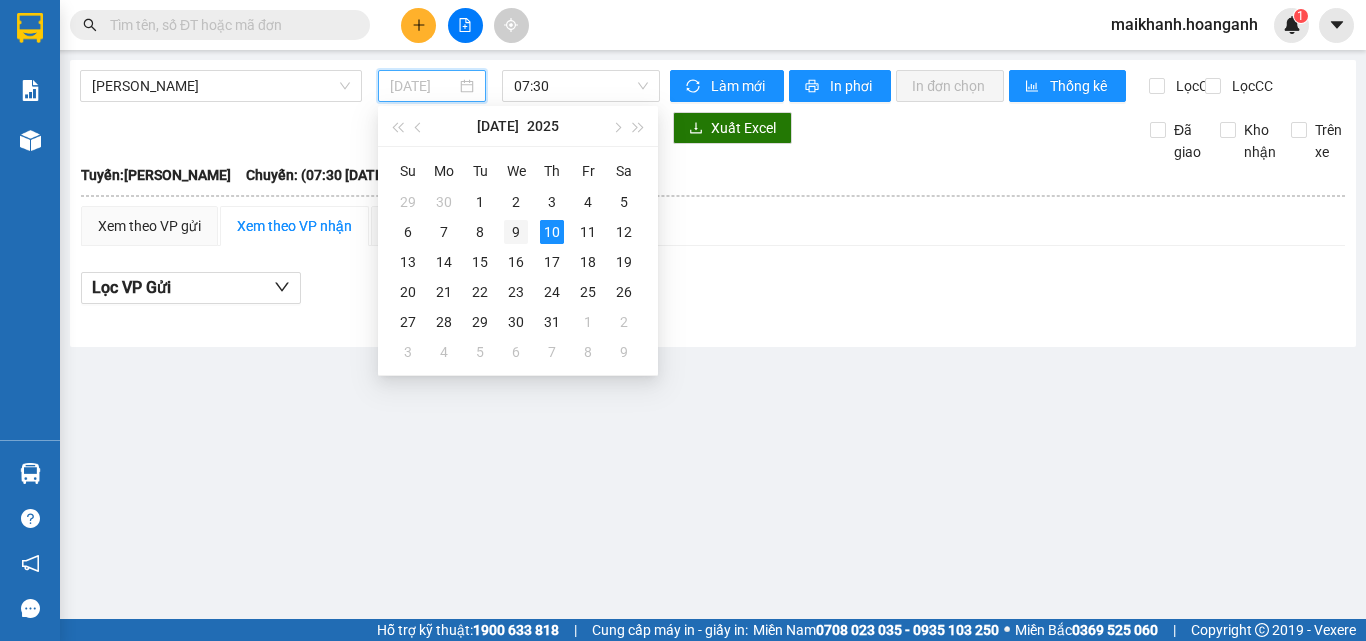 type on "[DATE]" 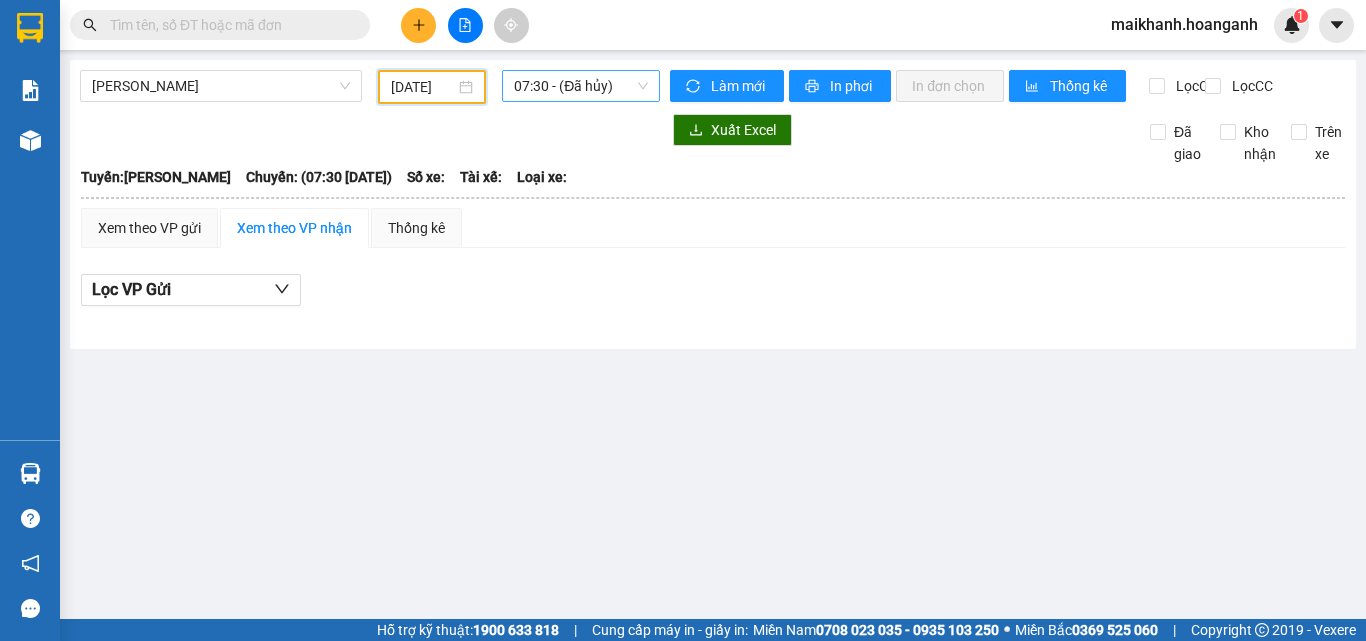 click on "07:30     - (Đã hủy)" at bounding box center (581, 86) 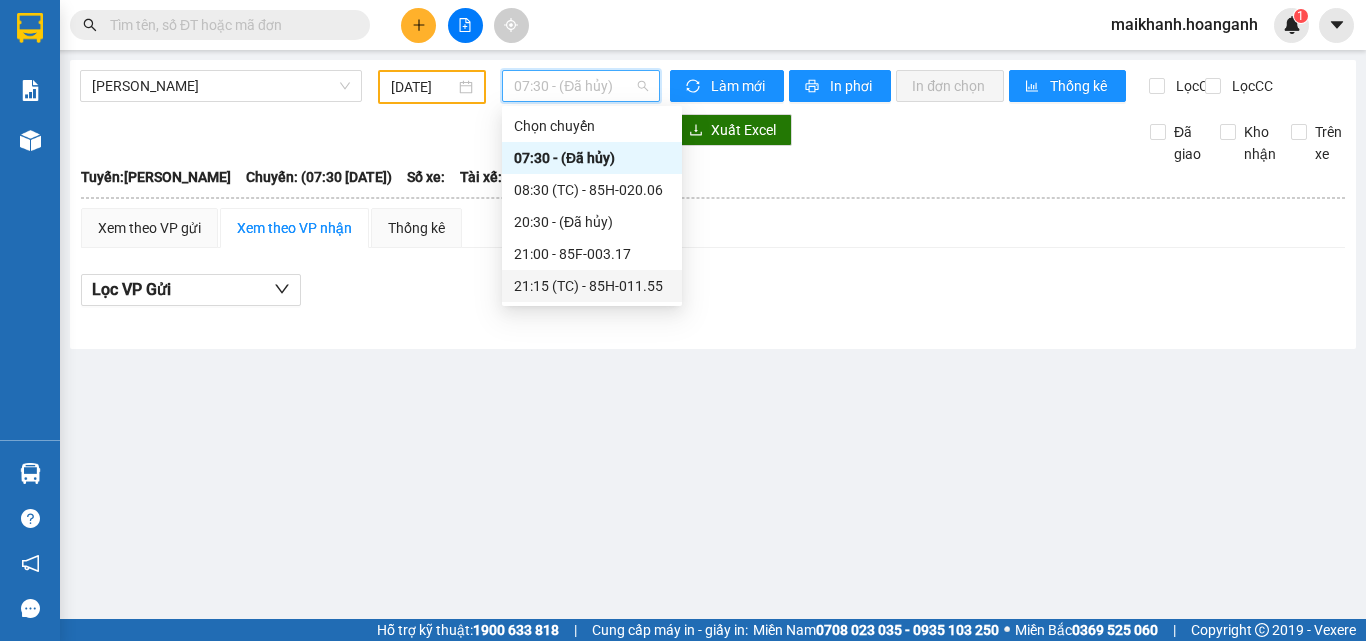 click on "21:15   (TC)   - 85H-011.55" at bounding box center [592, 286] 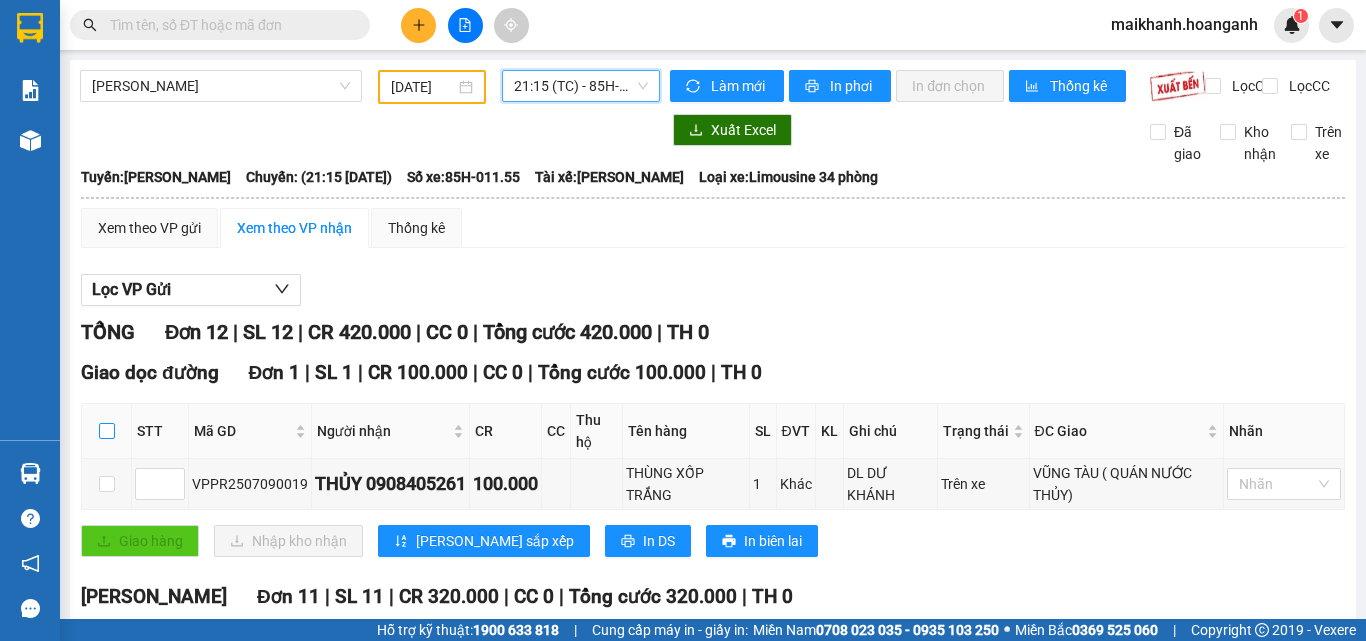 click at bounding box center (107, 431) 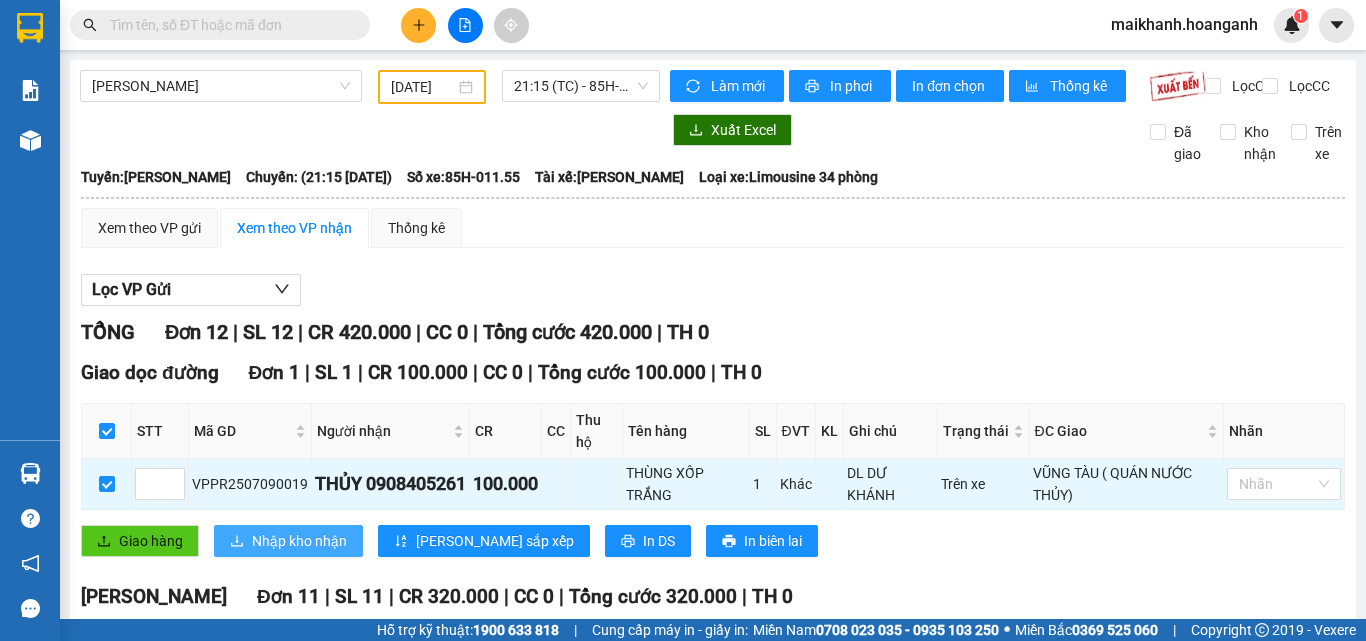click on "Nhập kho nhận" at bounding box center (299, 541) 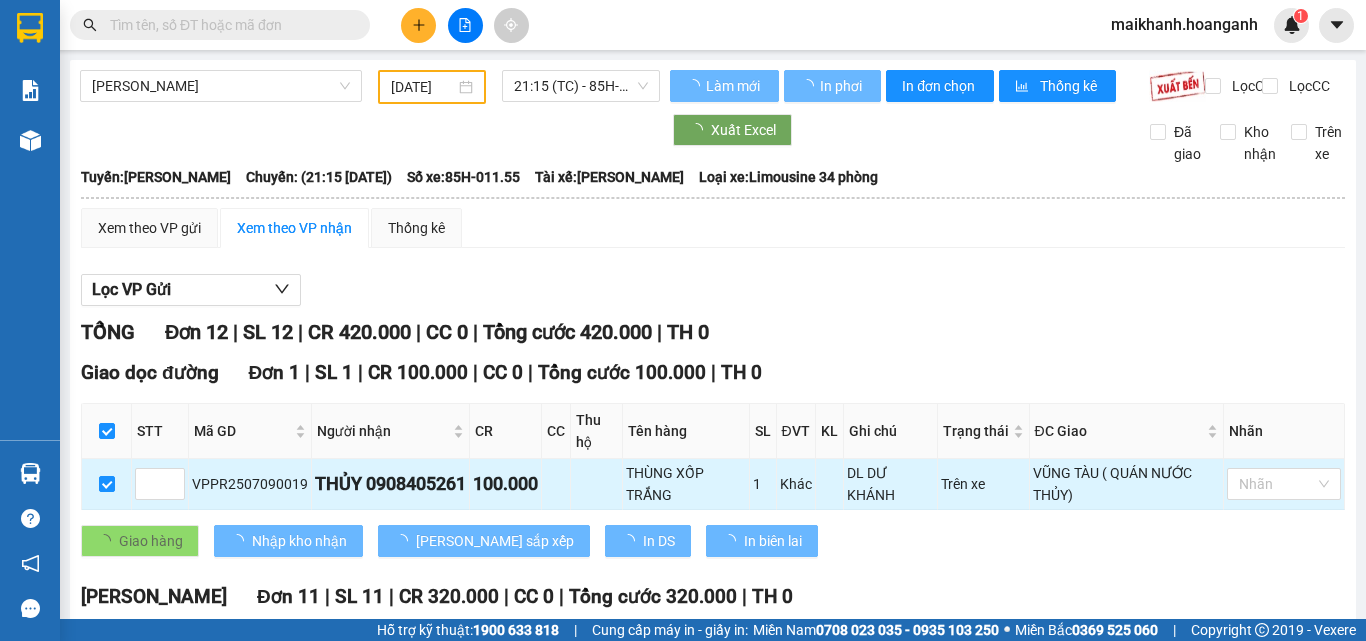 checkbox on "false" 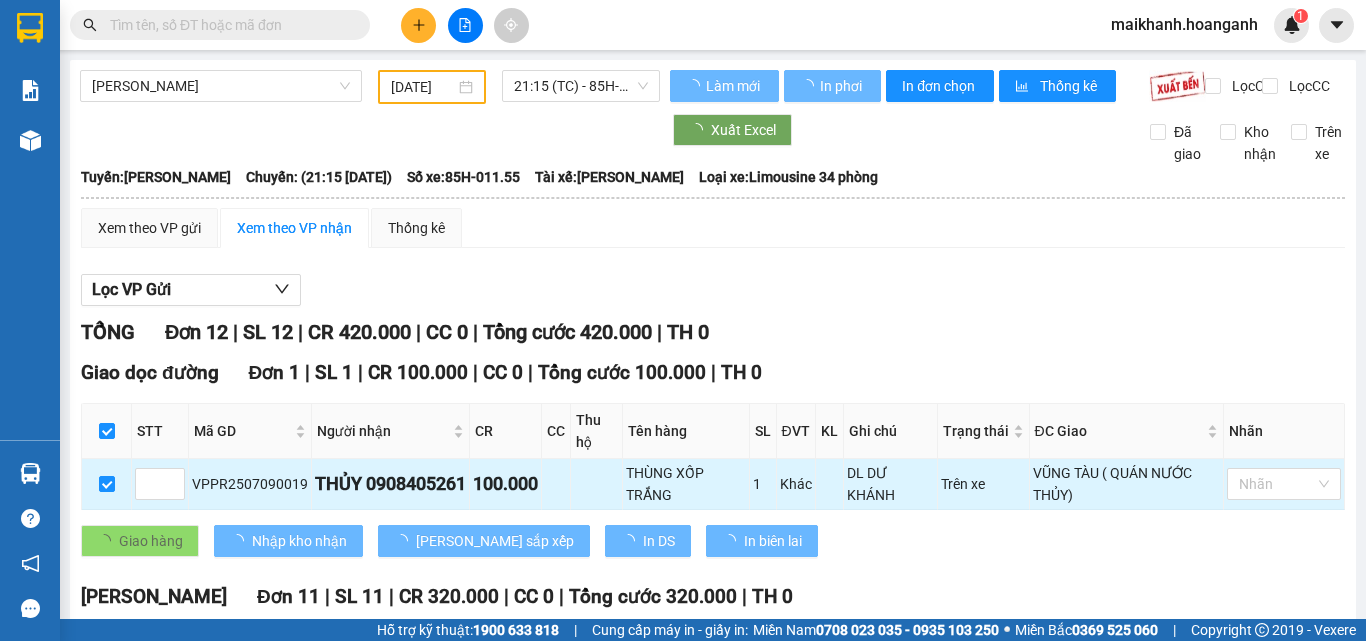 checkbox on "false" 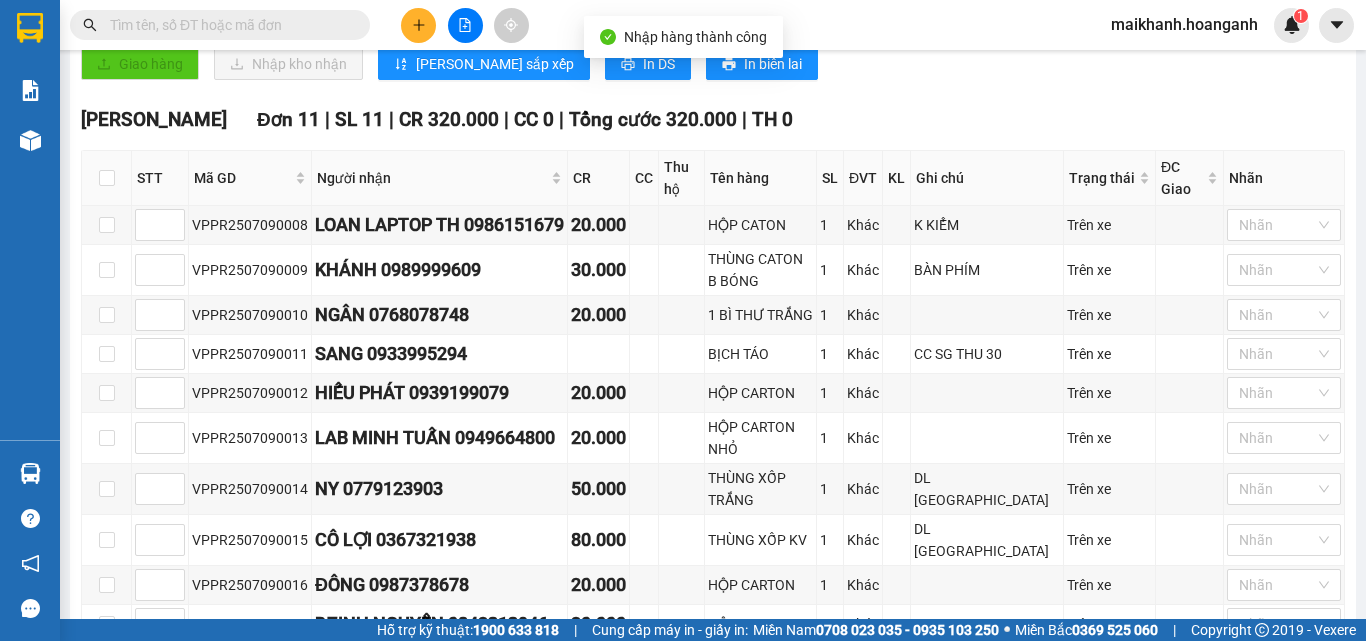 scroll, scrollTop: 482, scrollLeft: 0, axis: vertical 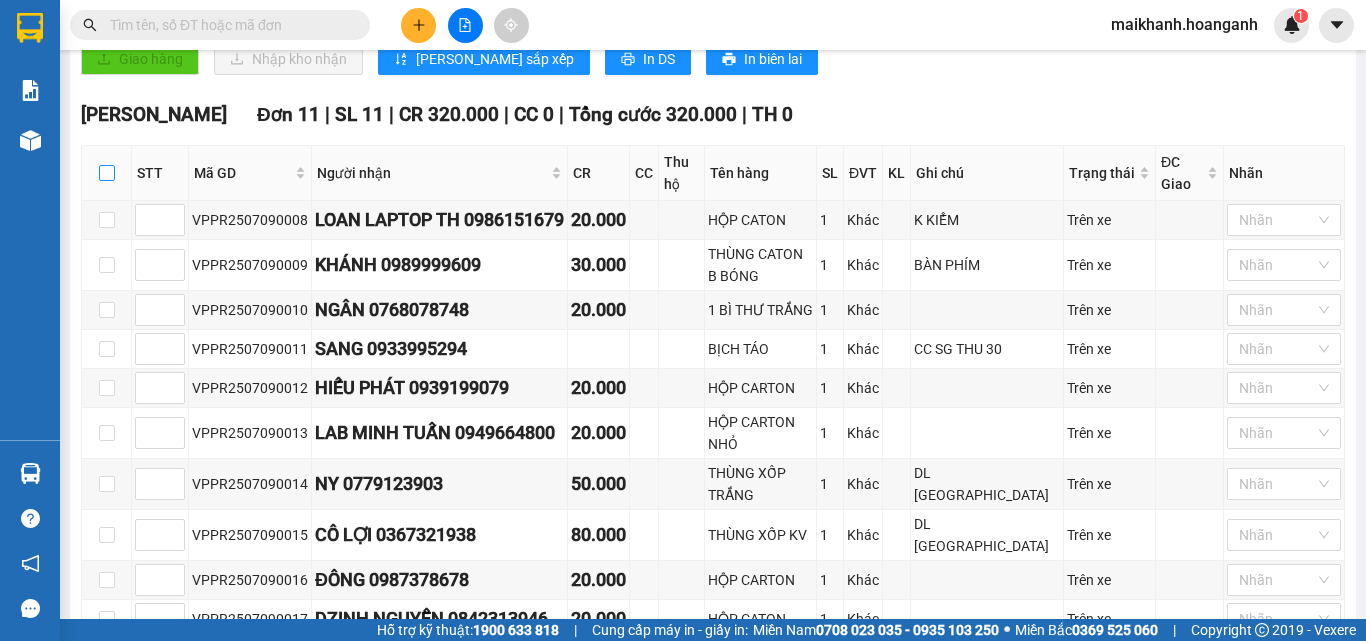click at bounding box center [107, 173] 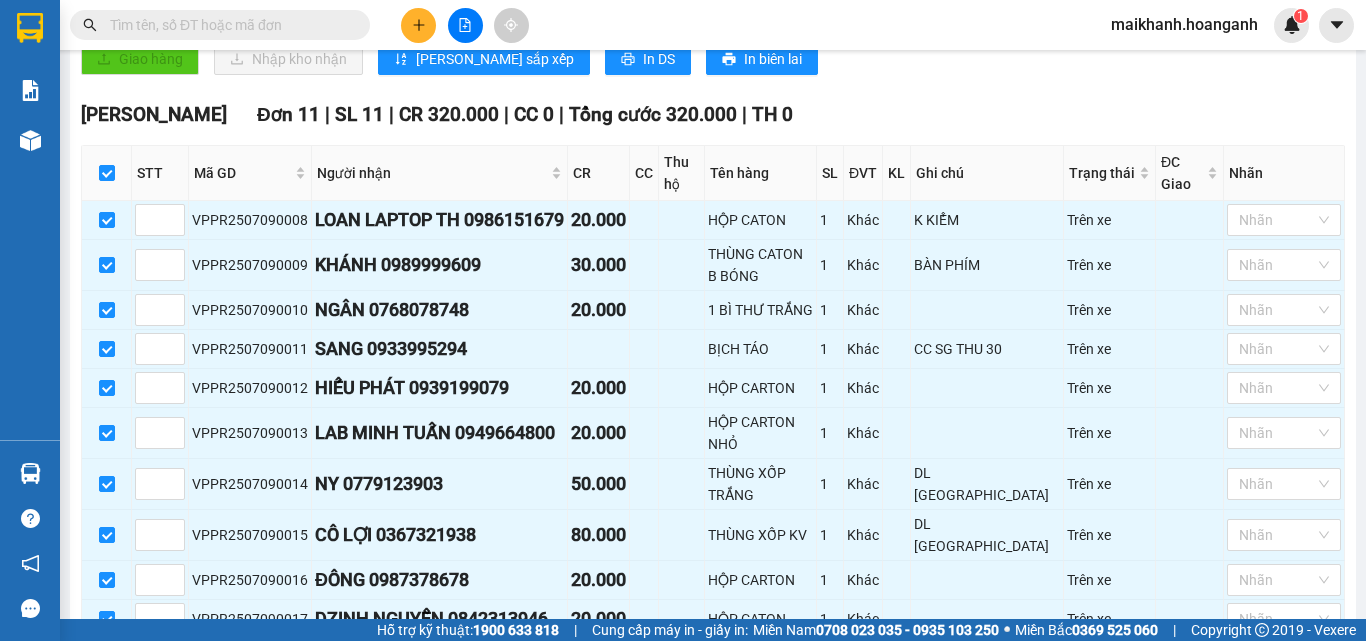 scroll, scrollTop: 659, scrollLeft: 0, axis: vertical 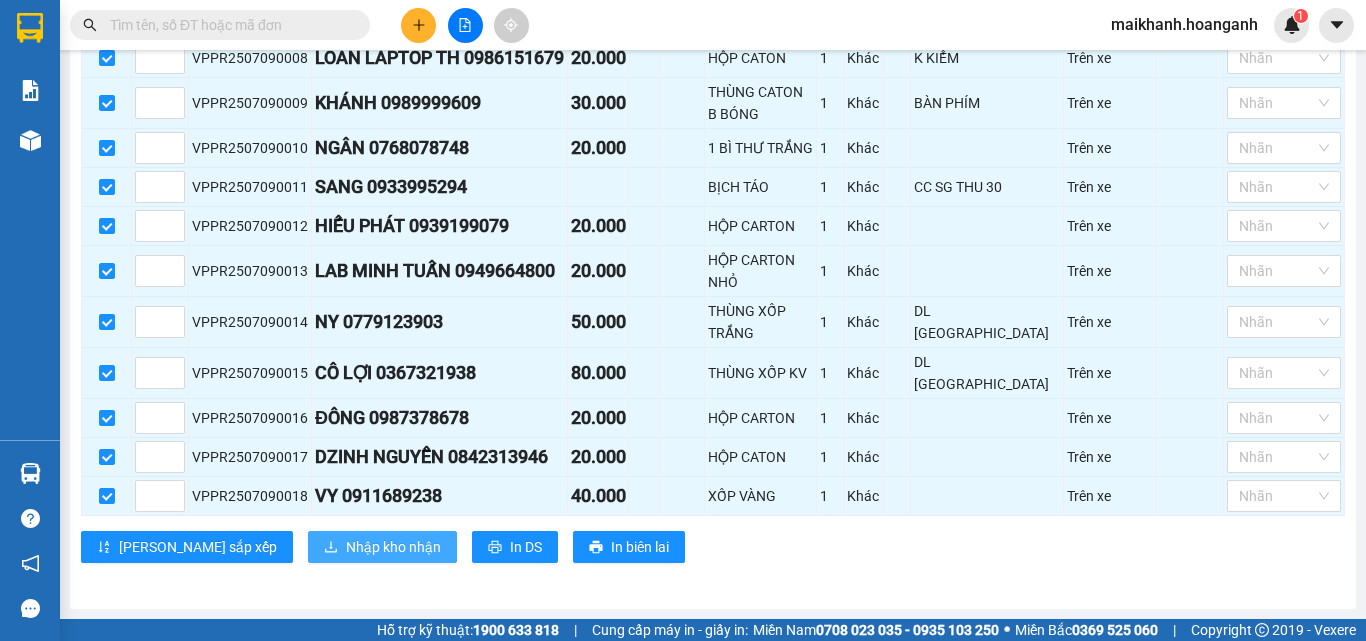 click on "Nhập kho nhận" at bounding box center (393, 547) 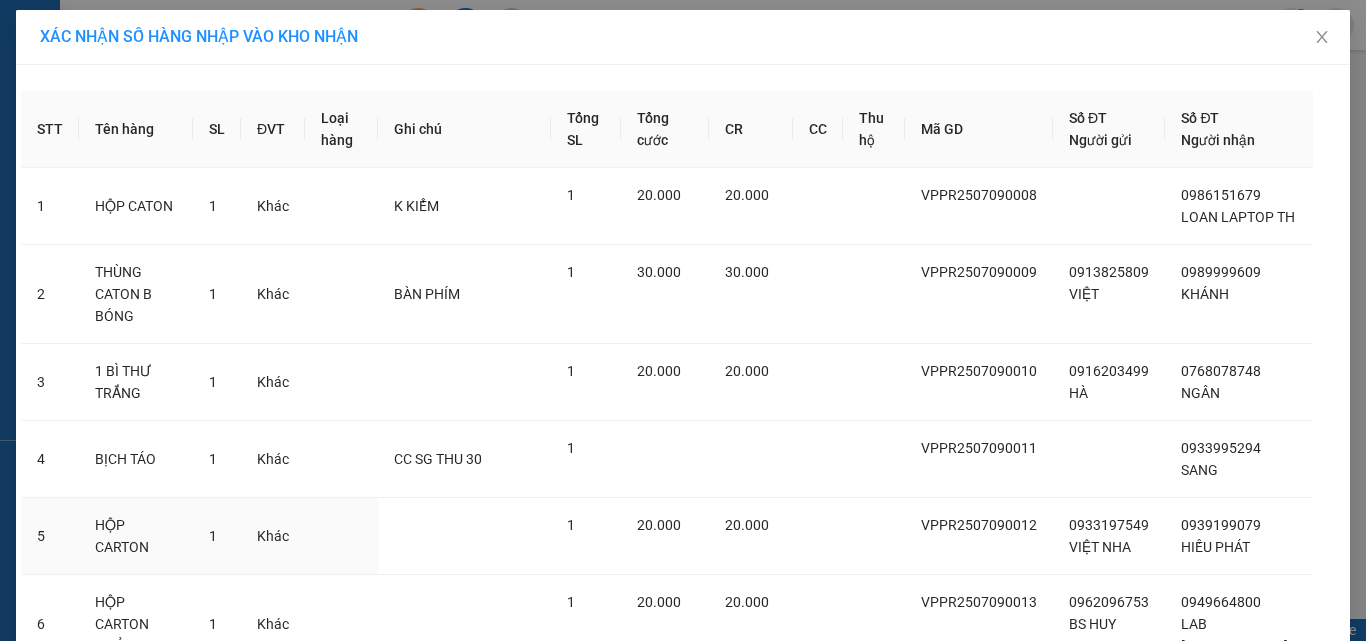 scroll, scrollTop: 0, scrollLeft: 0, axis: both 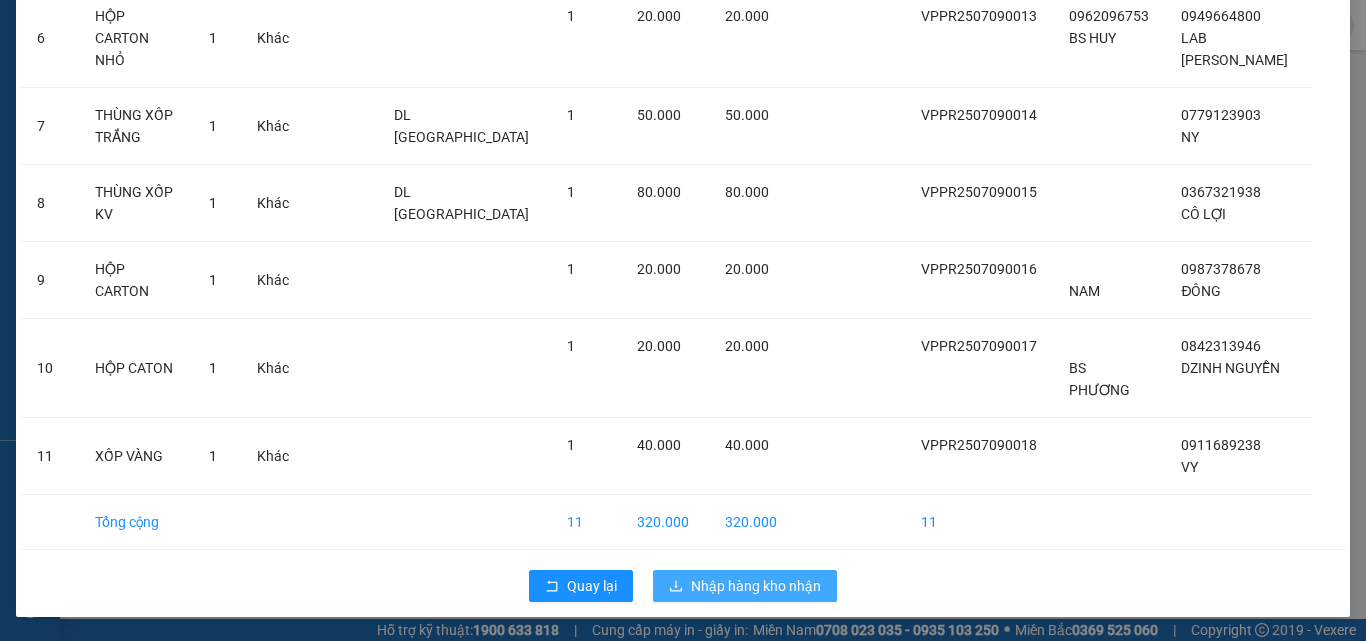 click on "Nhập hàng kho nhận" at bounding box center [756, 586] 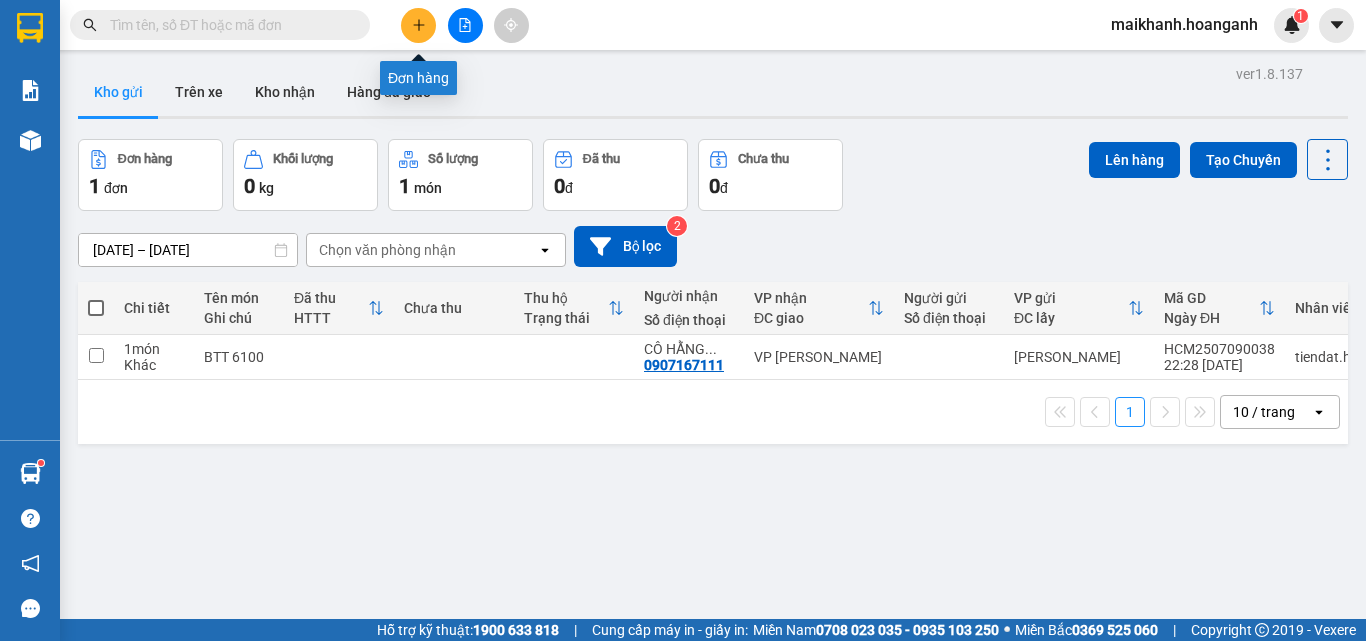 click 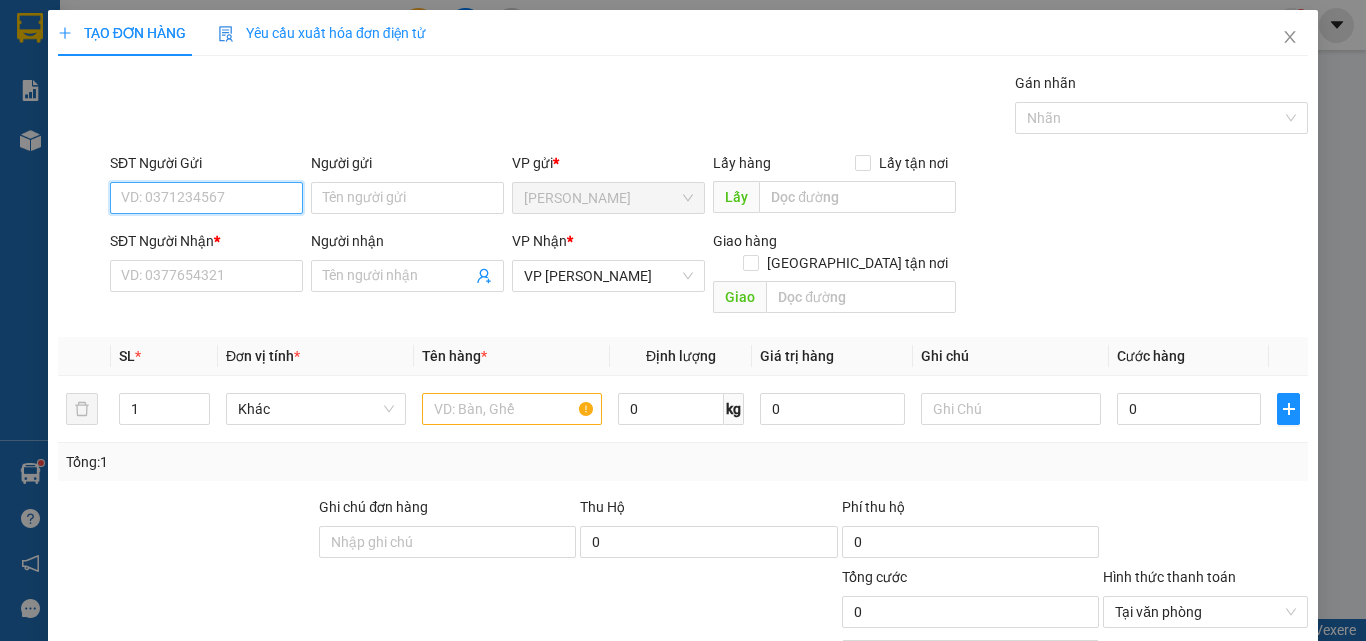 click on "SĐT Người Gửi" at bounding box center (206, 198) 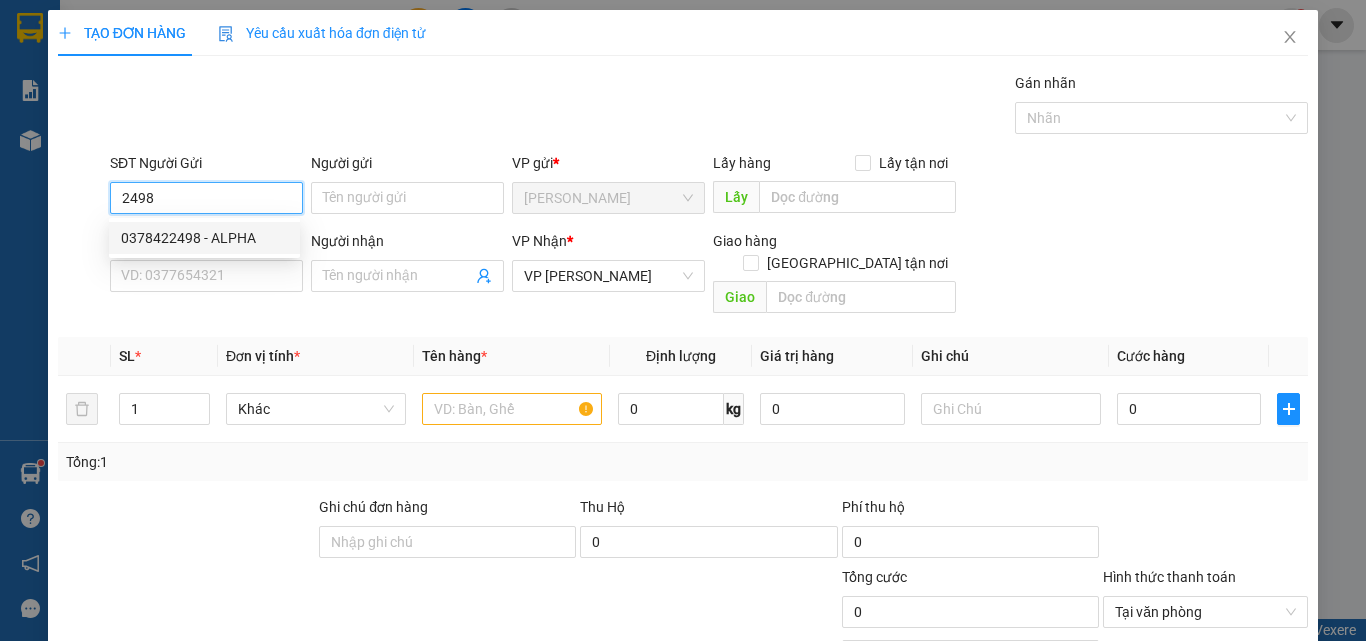 click on "0378422498 - ALPHA" at bounding box center [204, 238] 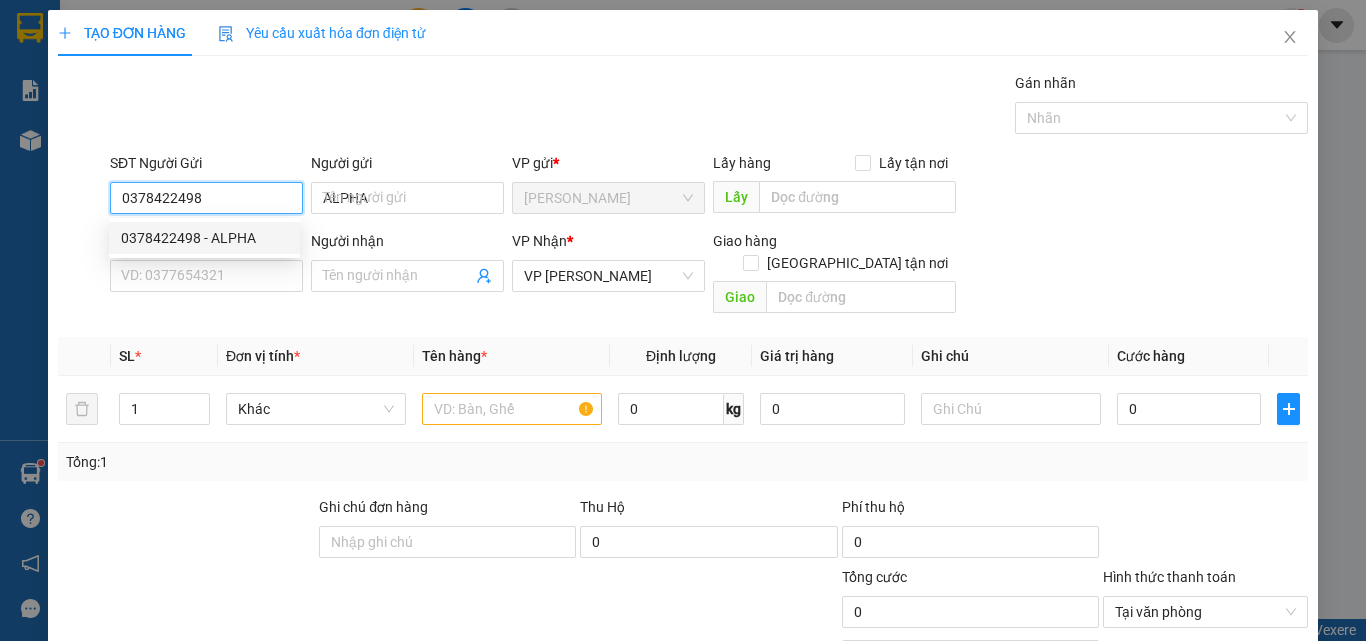 type on "50.000" 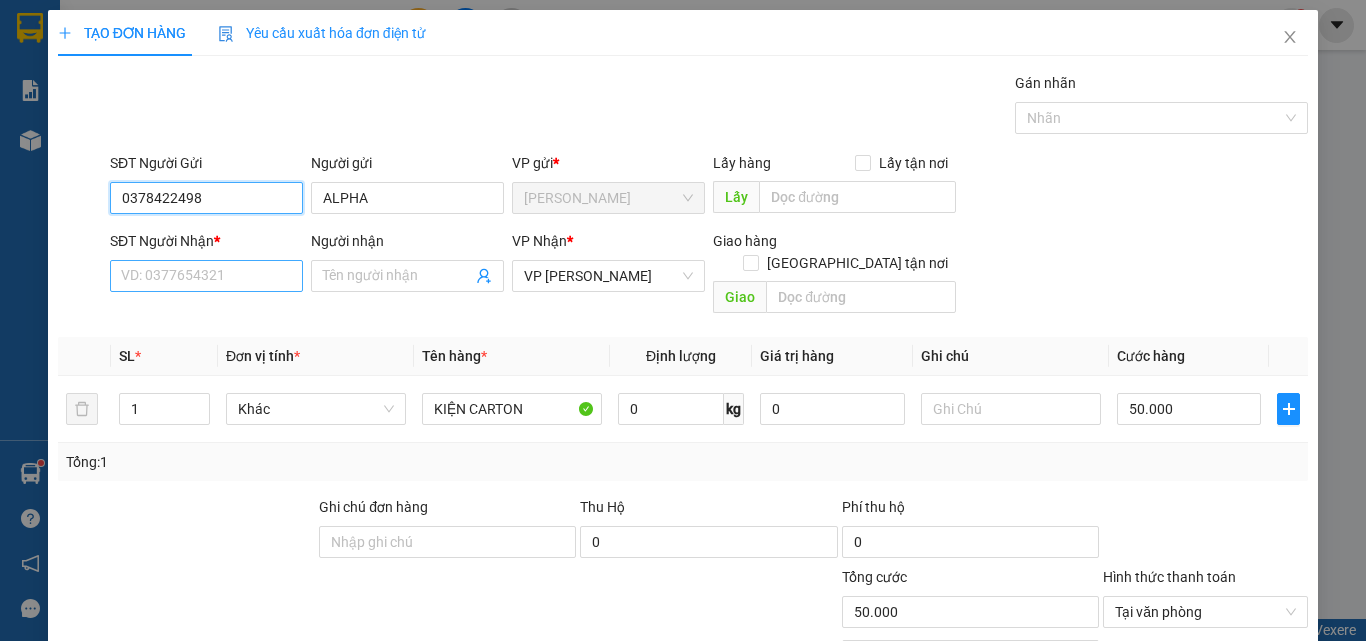 type on "0378422498" 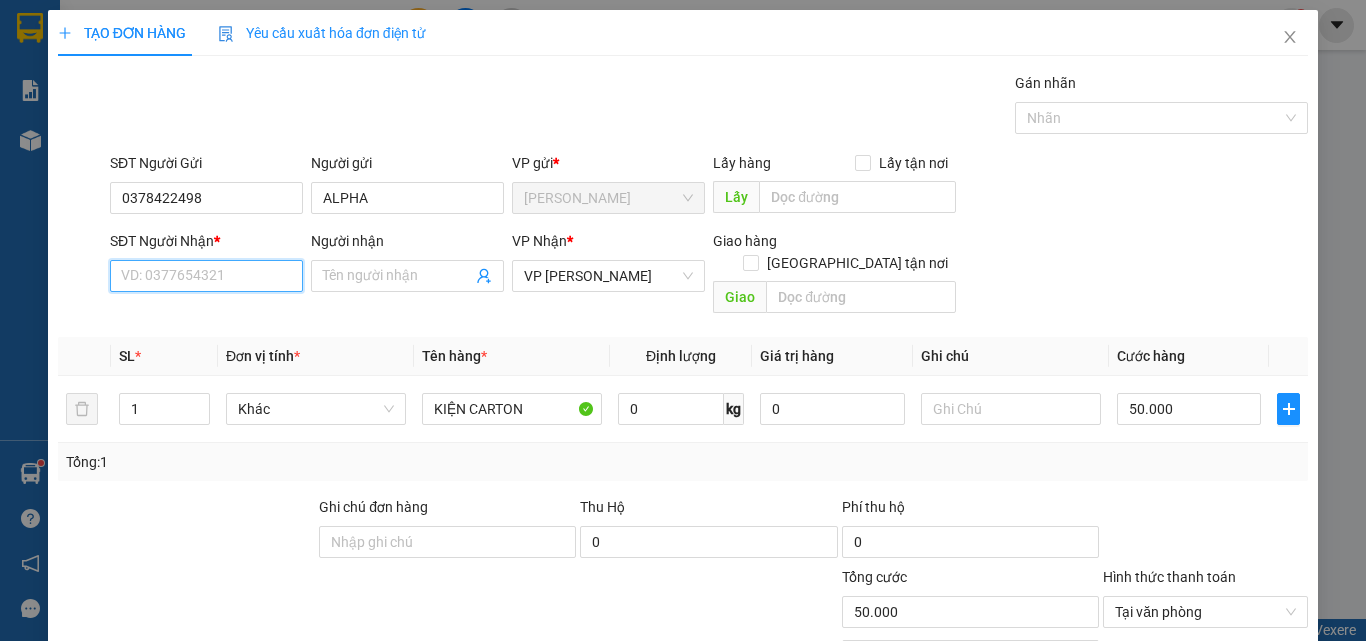click on "SĐT Người Nhận  *" at bounding box center (206, 276) 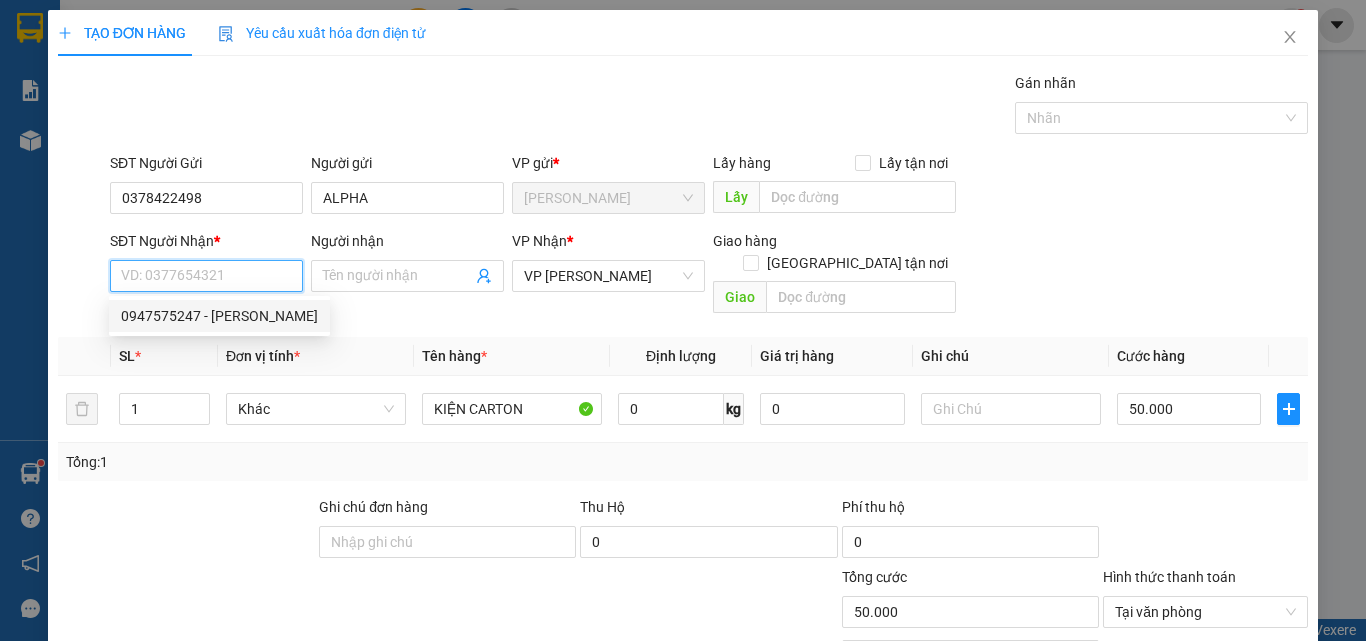 click on "0947575247 - [PERSON_NAME]" at bounding box center (219, 316) 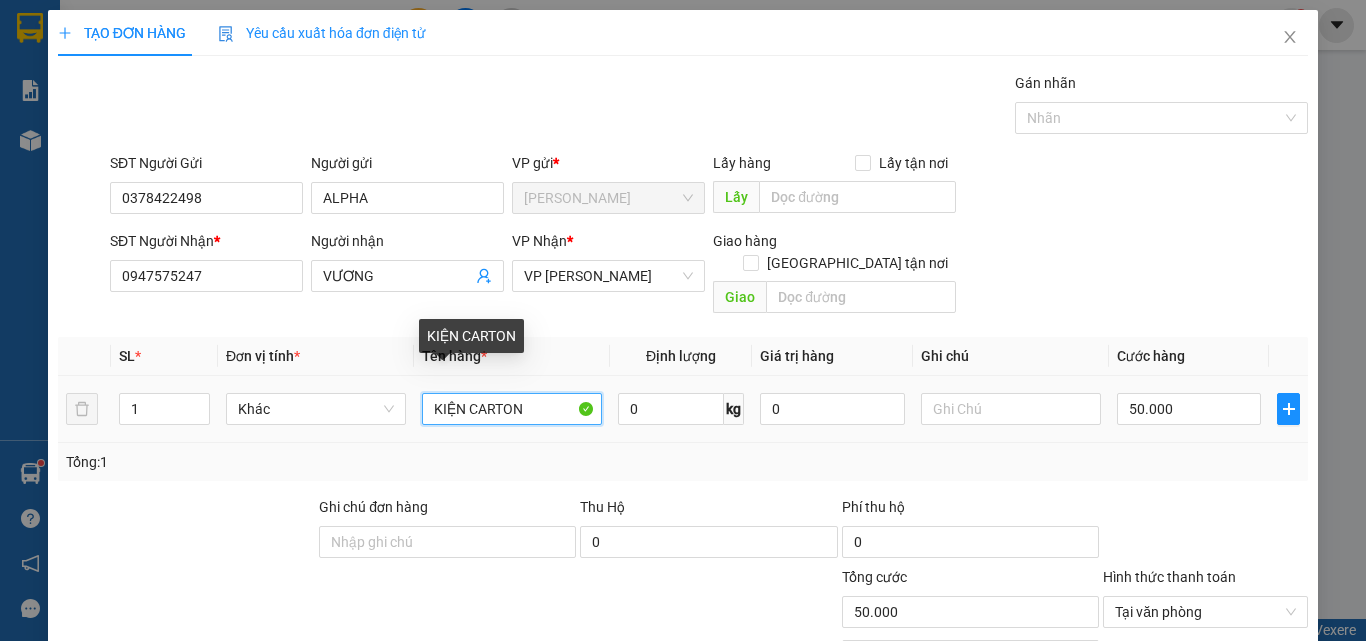 click on "KIỆN CARTON" at bounding box center (512, 409) 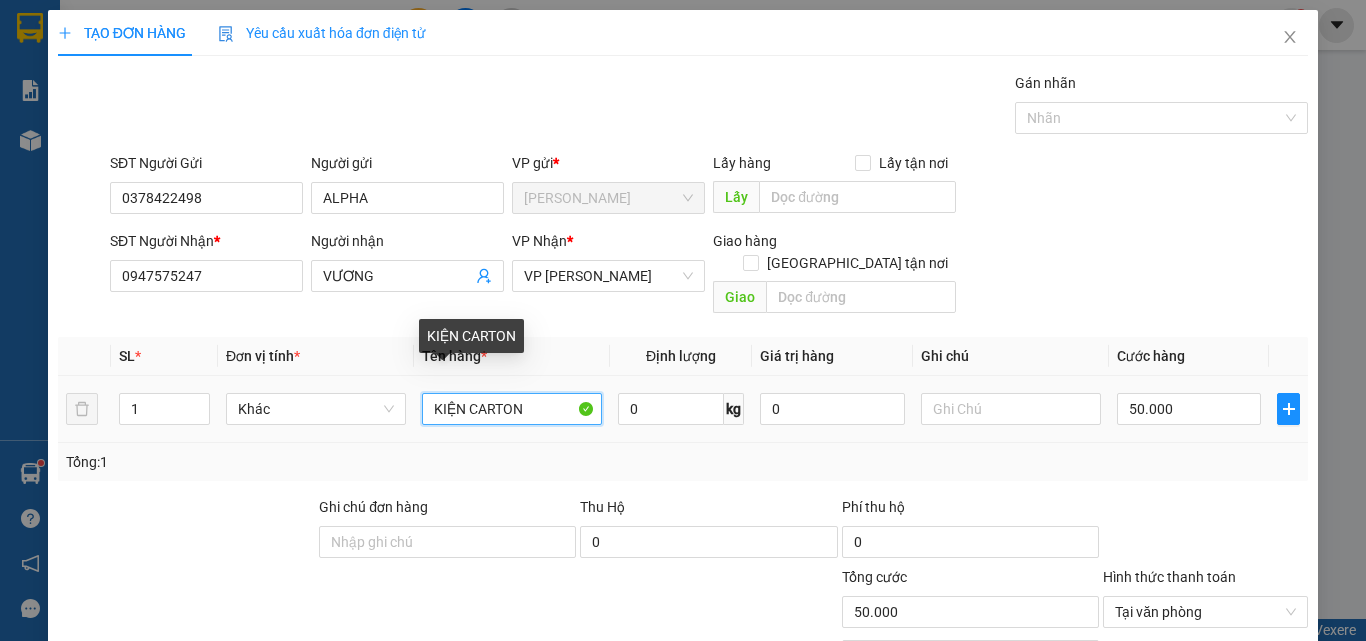 click on "KIỆN CARTON" at bounding box center (512, 409) 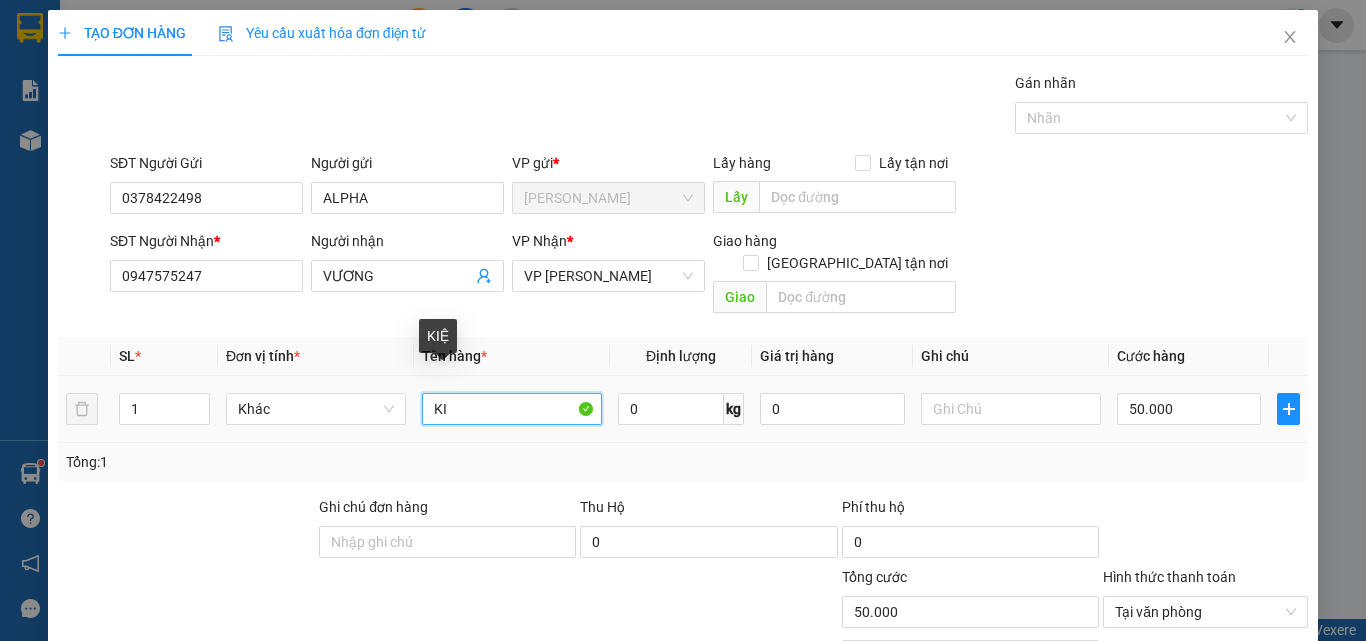 type on "K" 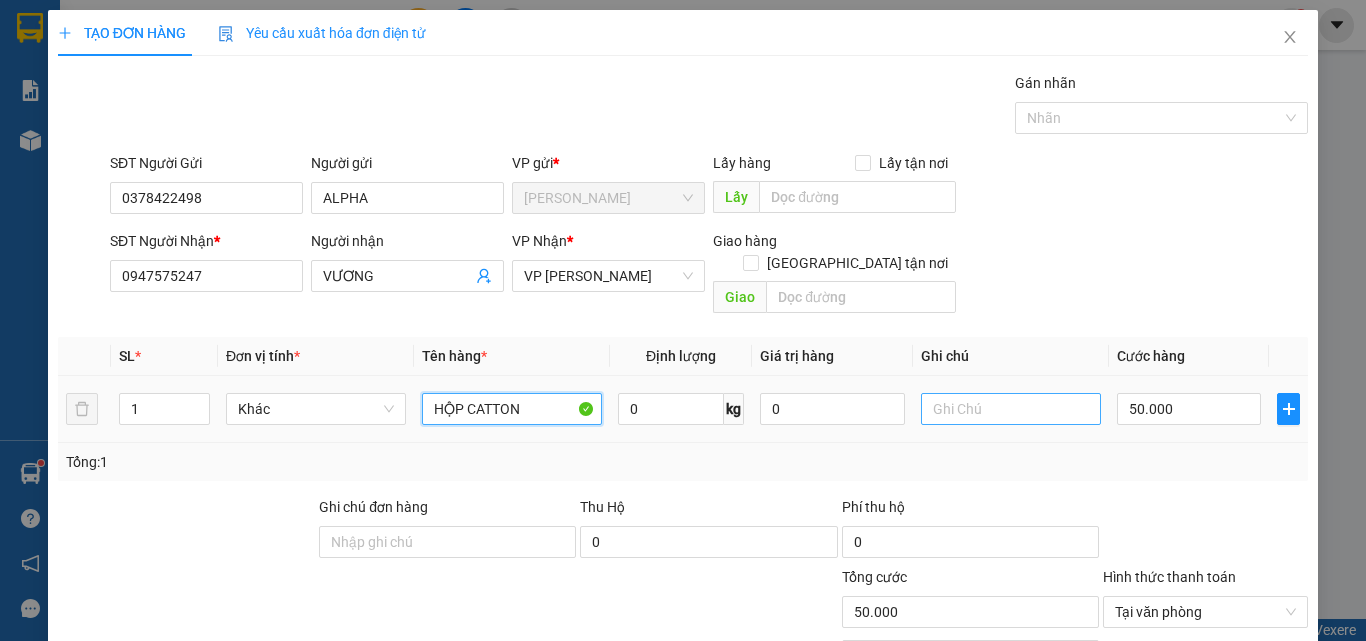 type on "HỘP CATTON" 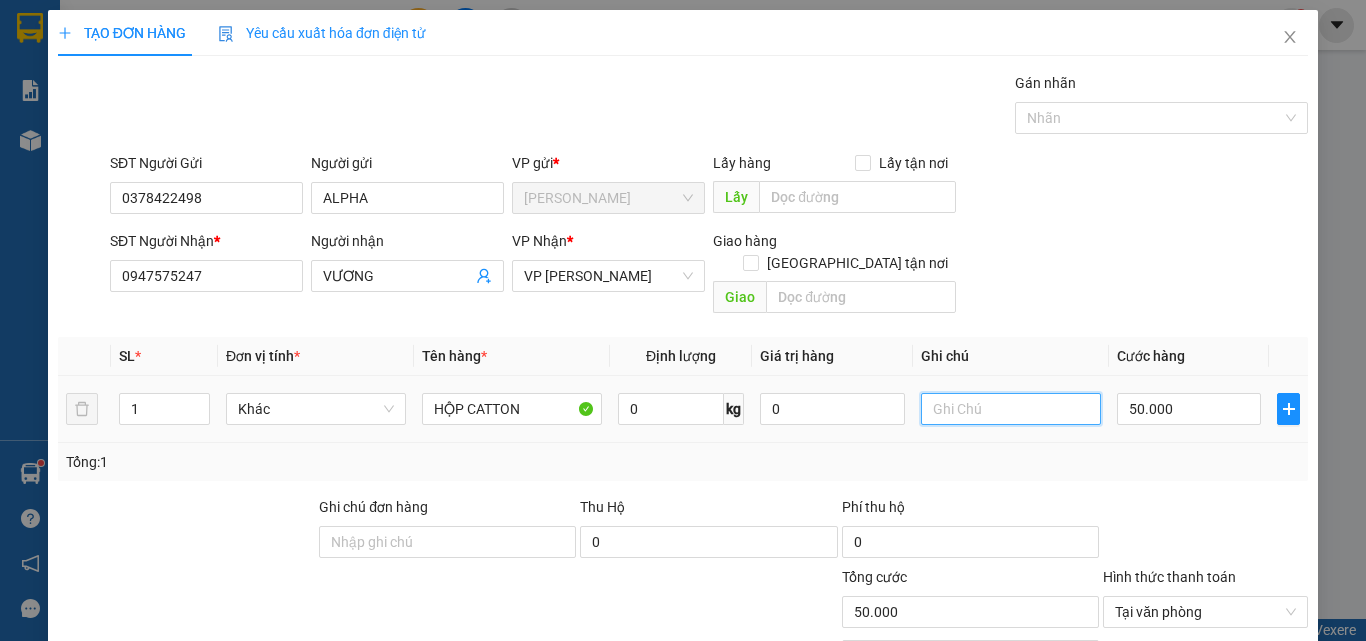 click at bounding box center (1011, 409) 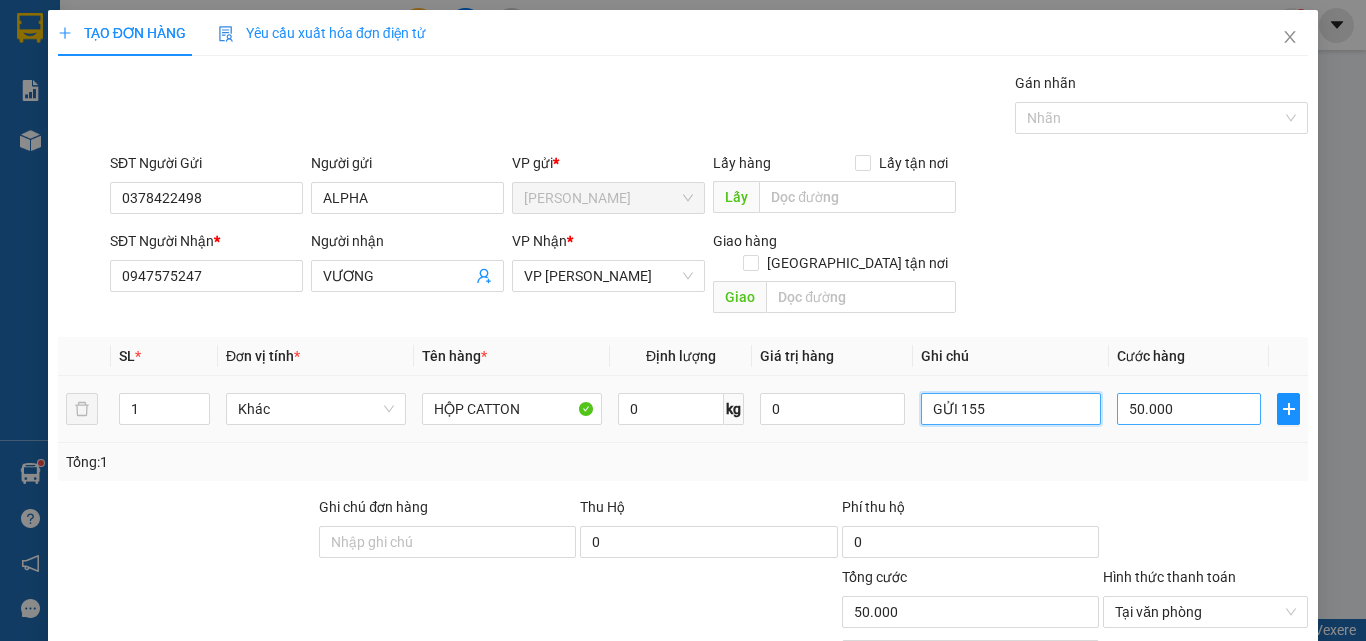 type on "GỬI 155" 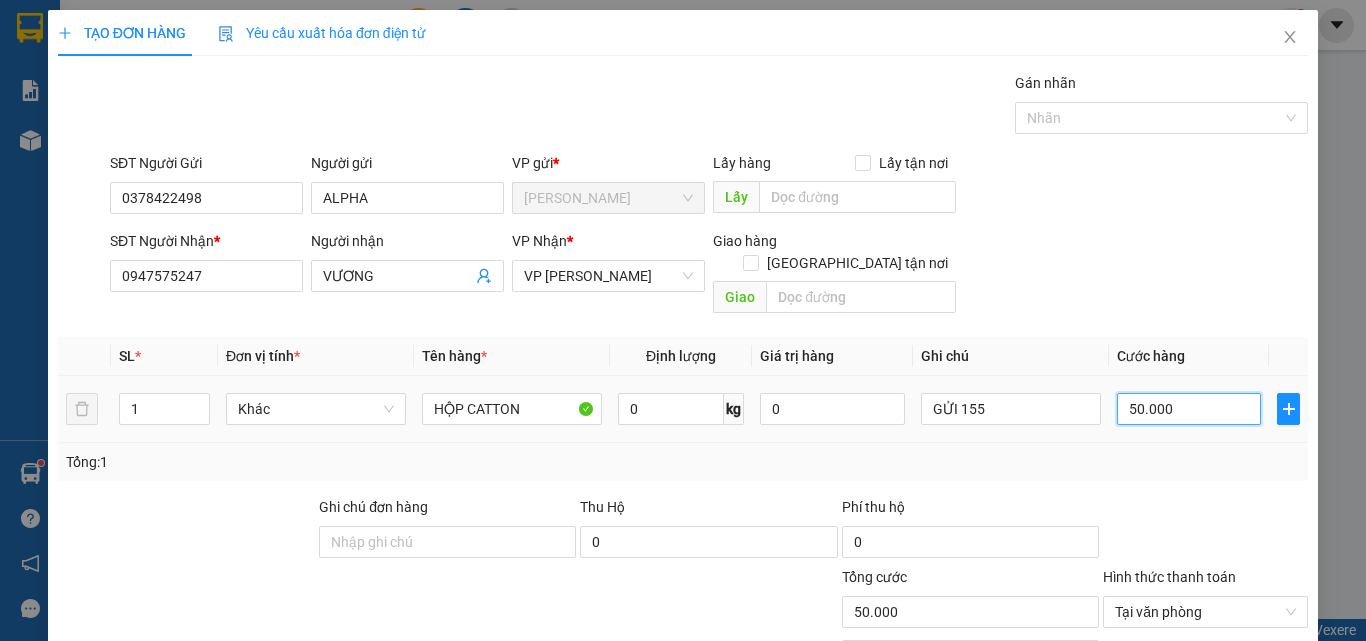 click on "50.000" at bounding box center (1189, 409) 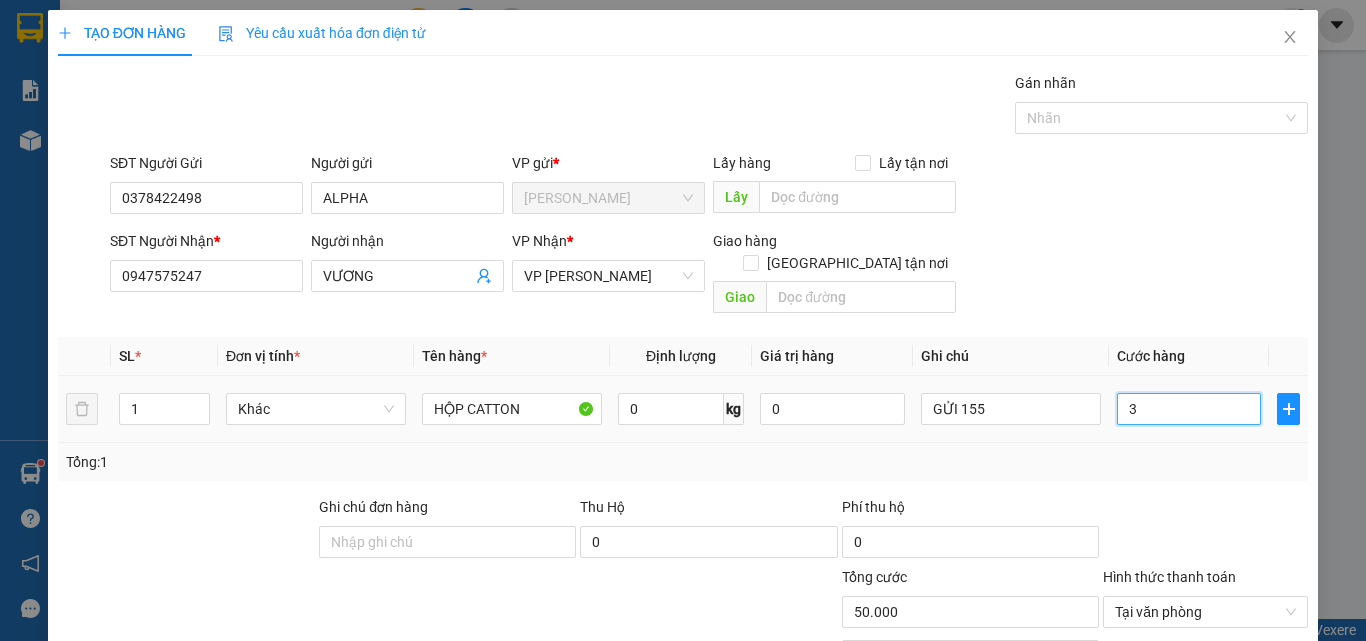 type on "3" 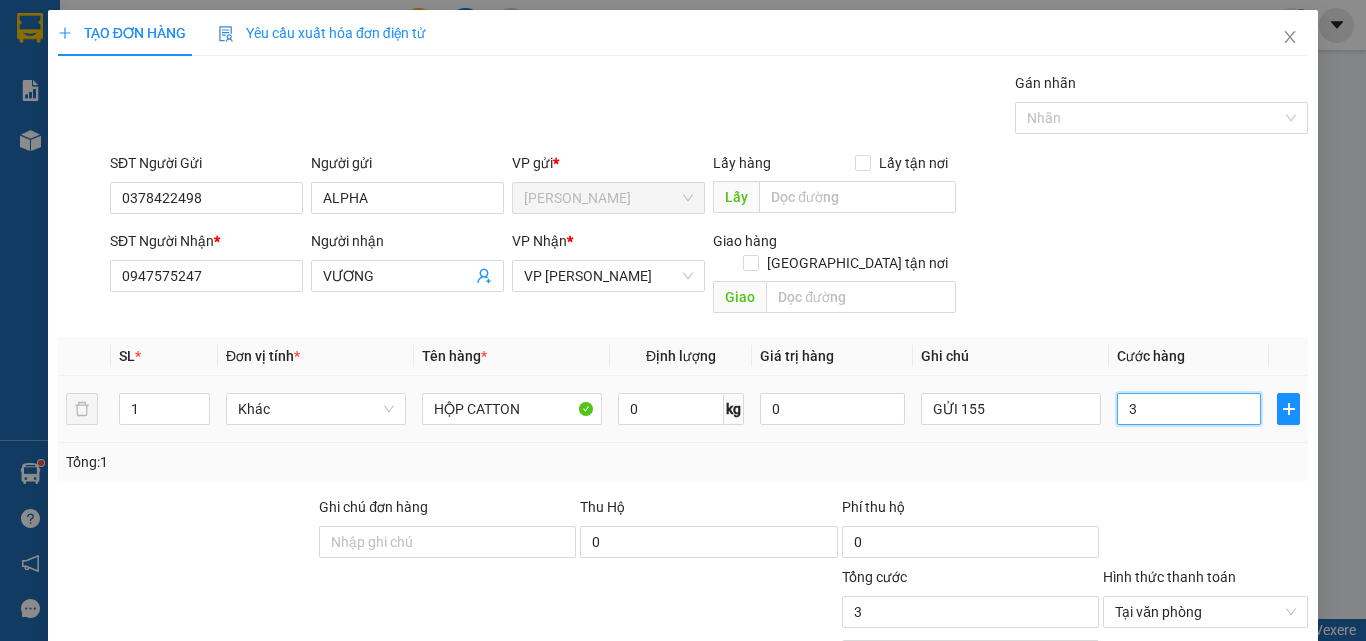type on "30" 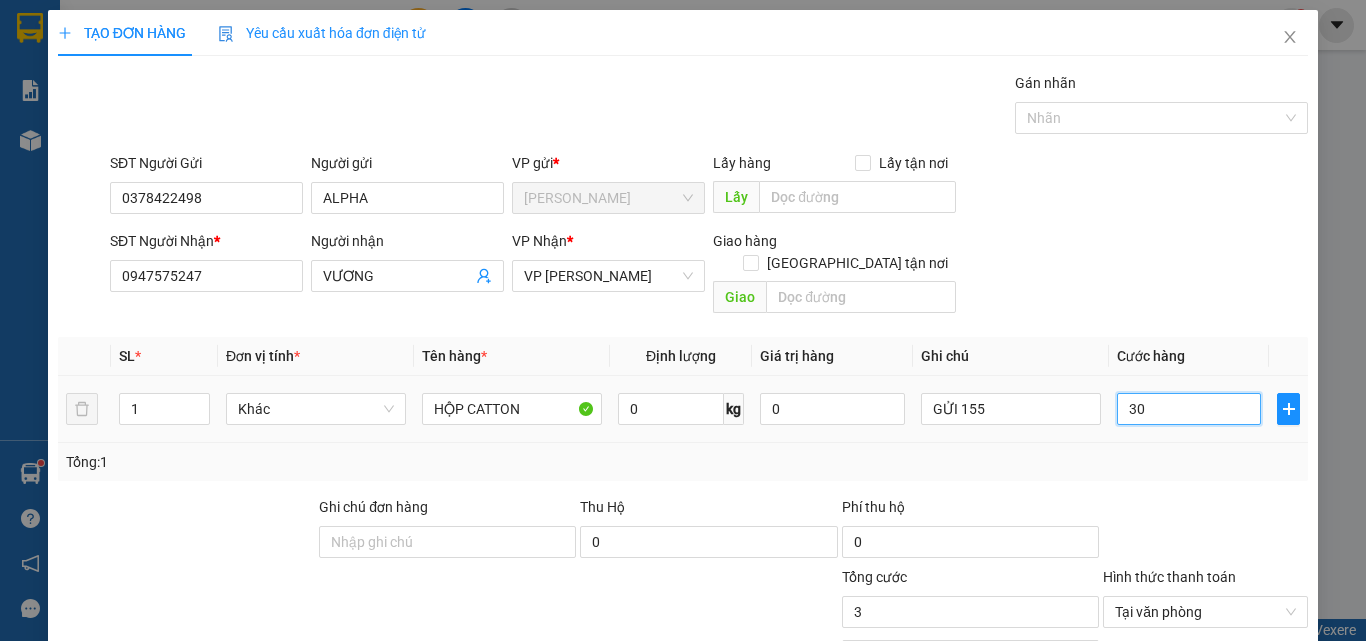 type on "30" 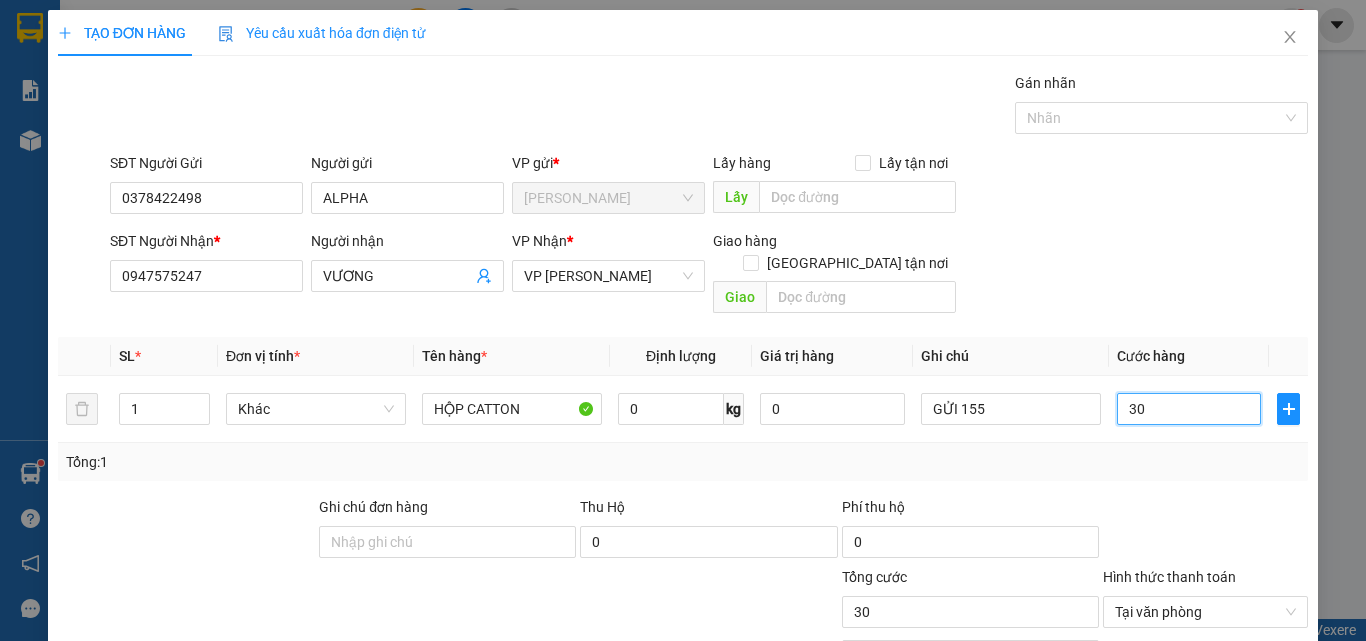 type on "30" 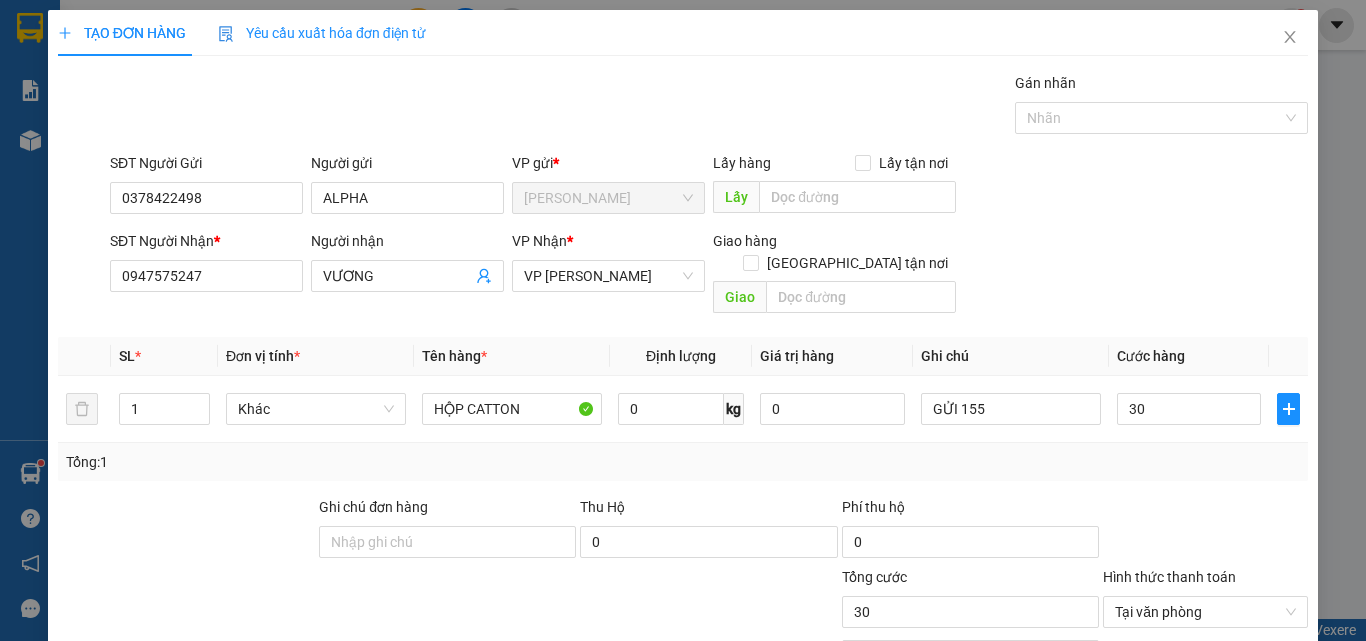 type on "30.000" 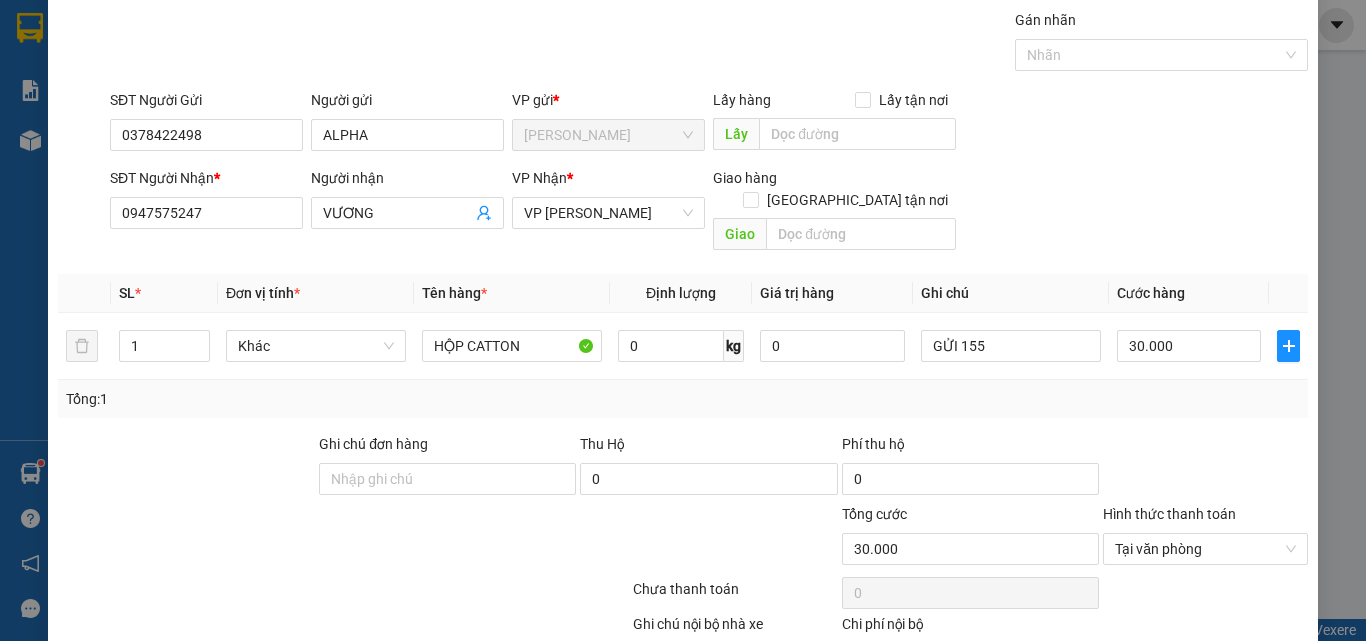 scroll, scrollTop: 161, scrollLeft: 0, axis: vertical 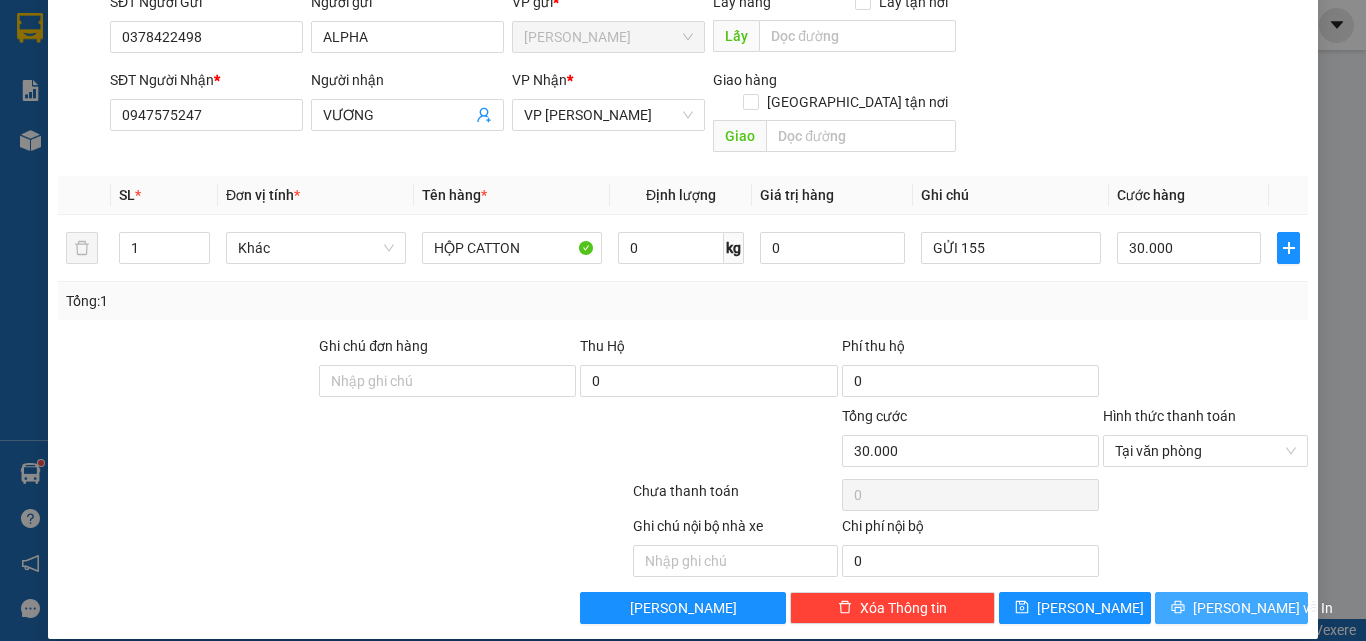 click on "[PERSON_NAME] và In" at bounding box center [1263, 608] 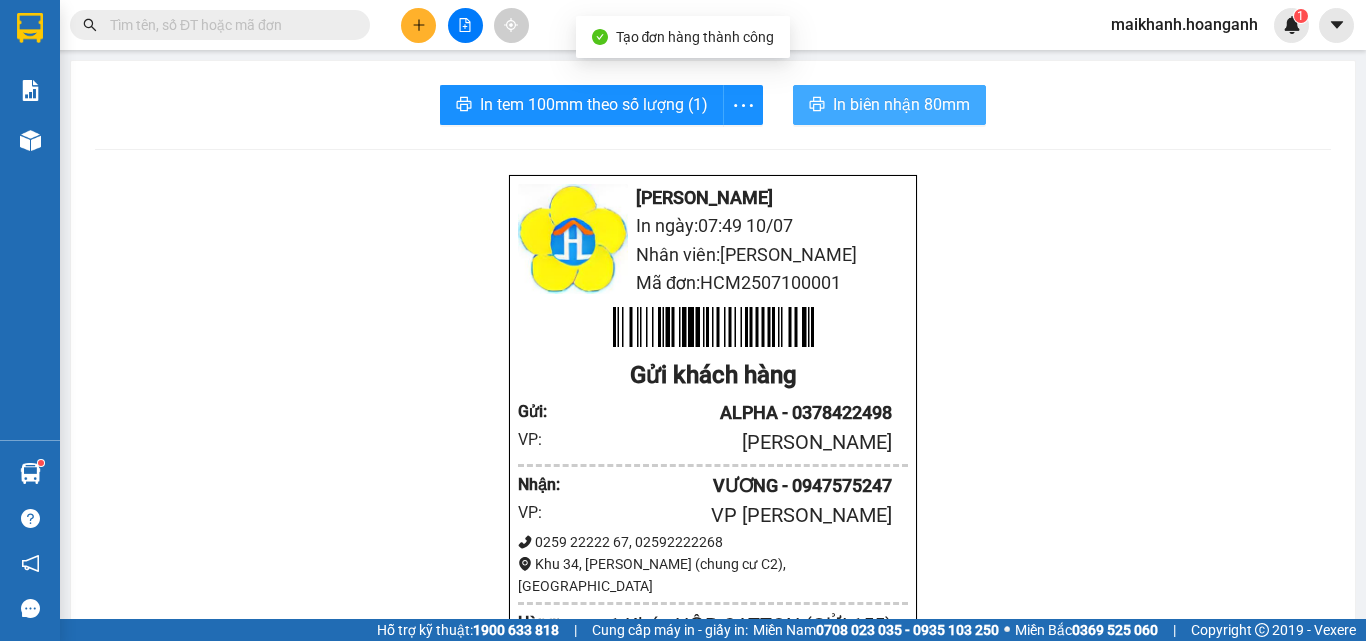 click on "In biên nhận 80mm" at bounding box center (901, 104) 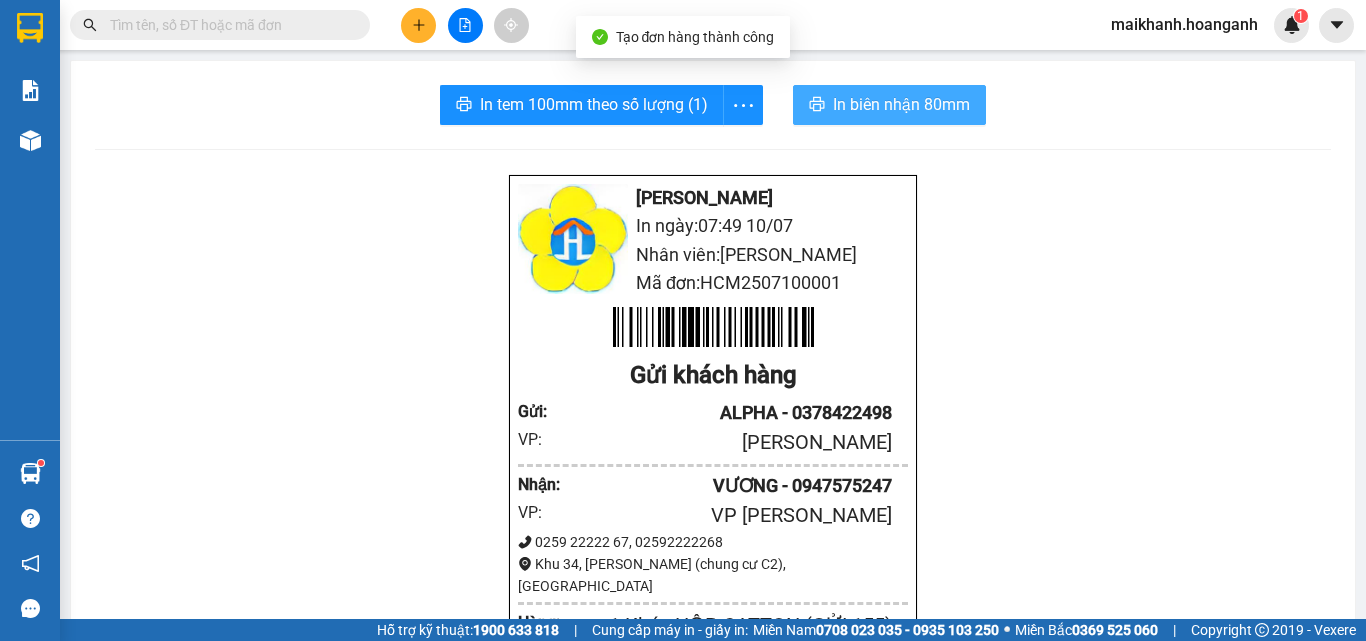 scroll, scrollTop: 0, scrollLeft: 0, axis: both 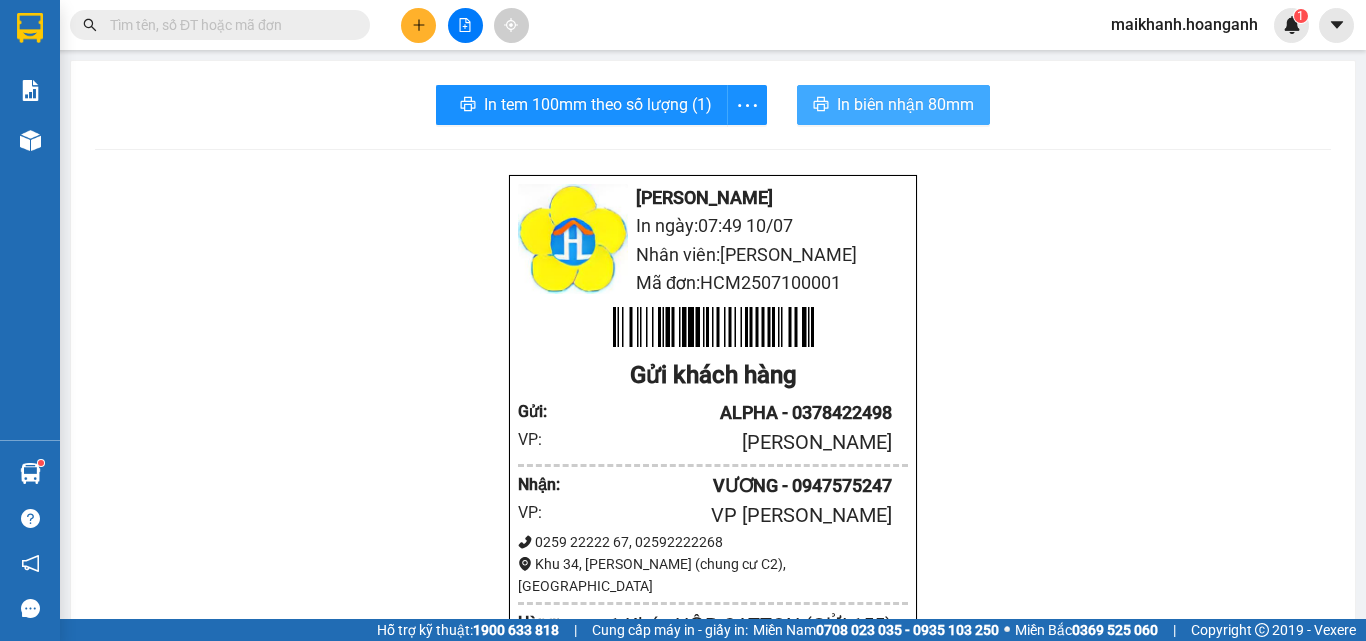 click on "In biên nhận 80mm" at bounding box center [905, 104] 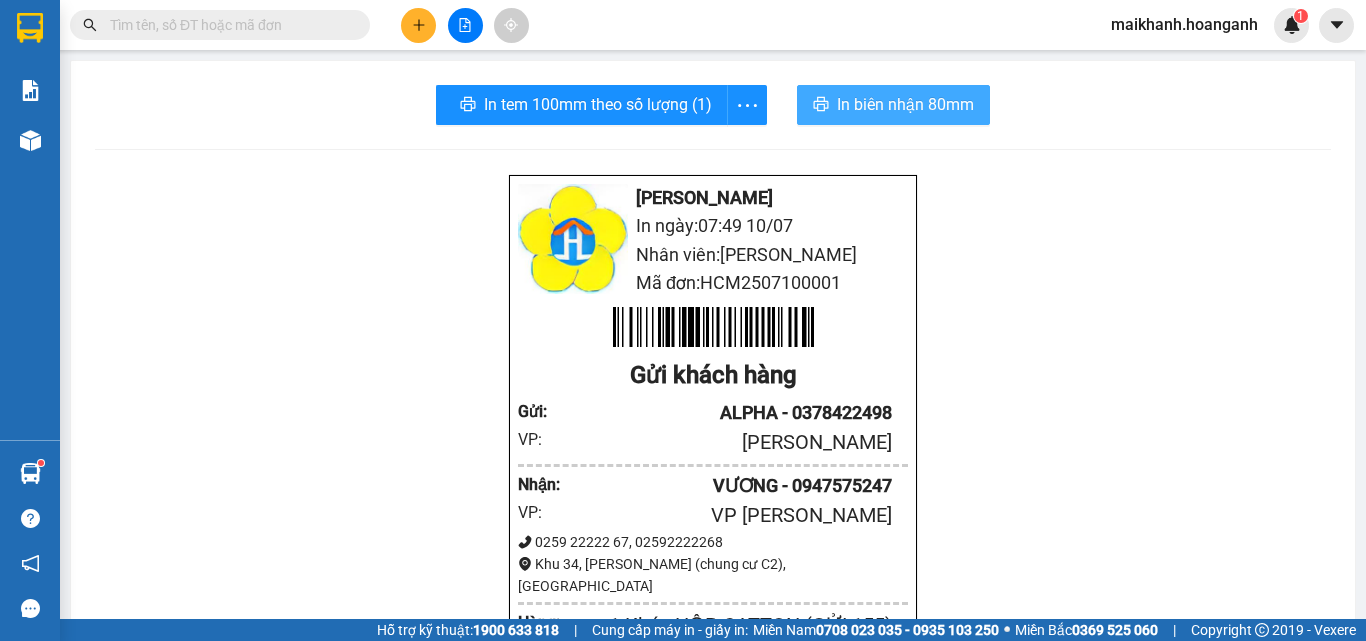 scroll, scrollTop: 0, scrollLeft: 0, axis: both 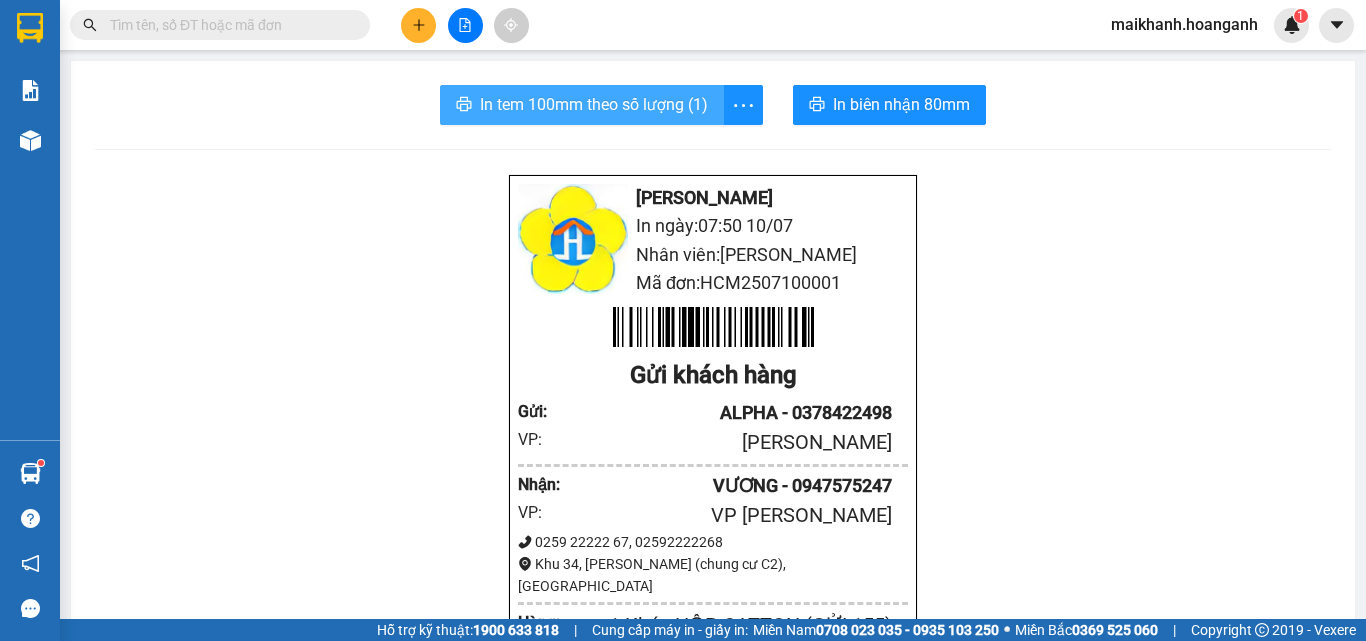 click on "In tem 100mm theo số lượng
(1)" at bounding box center (594, 104) 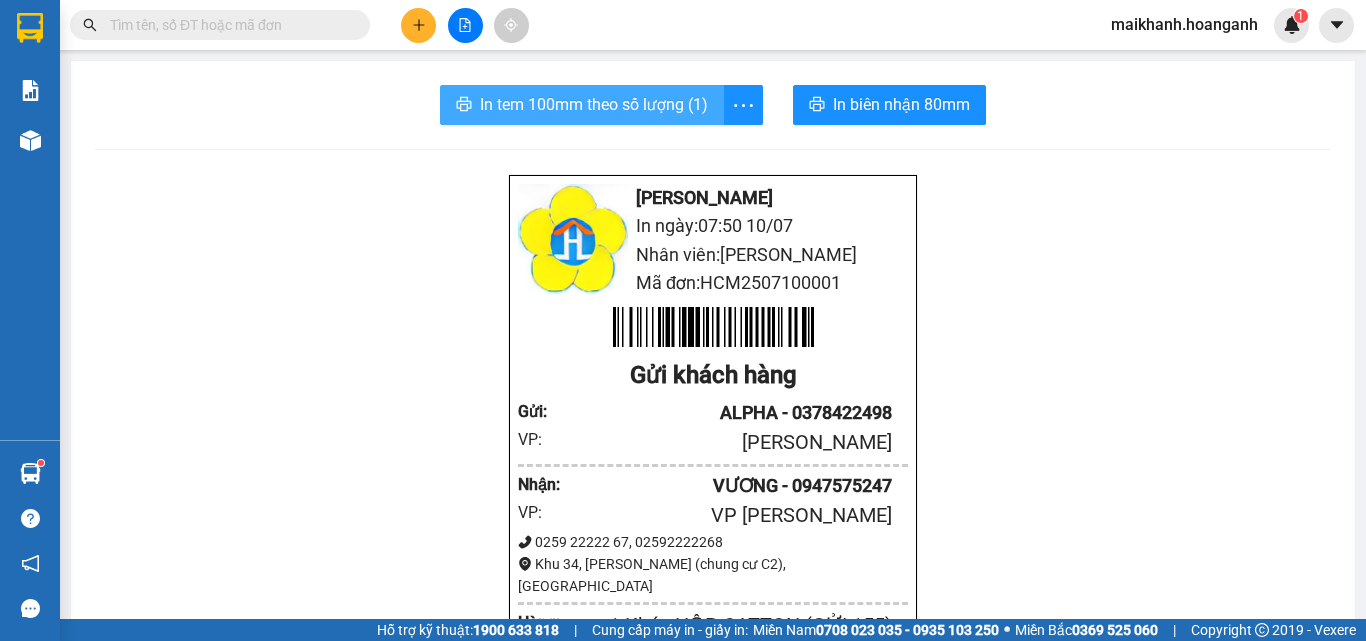 scroll, scrollTop: 0, scrollLeft: 0, axis: both 